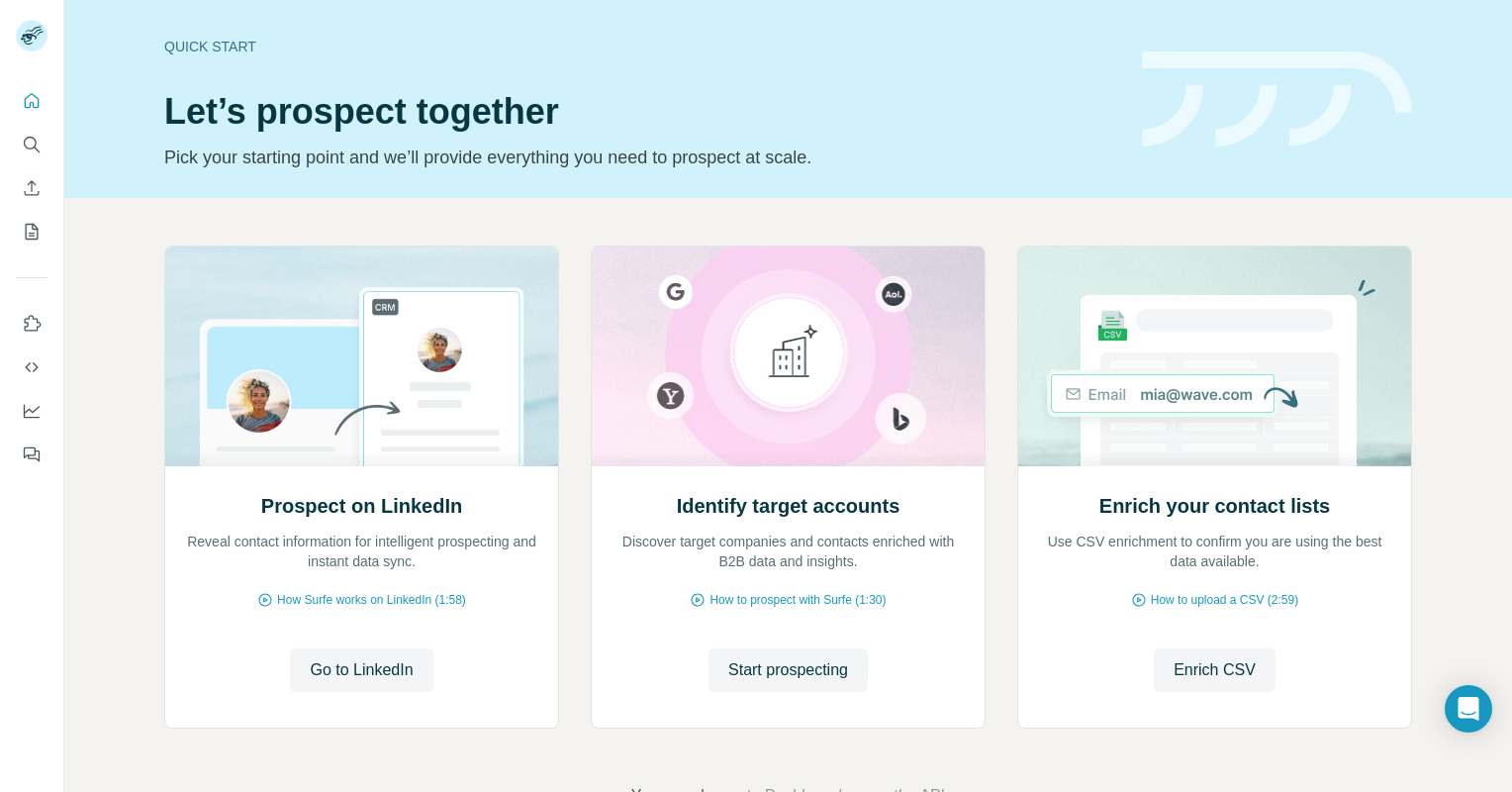 click on "Prospect on LinkedIn Reveal contact information for intelligent prospecting and instant data sync. How Surfe works on LinkedIn (1:58) Go to LinkedIn Go to LinkedIn Identify target accounts Discover target companies and contacts enriched with B2B data and insights. How to prospect with Surfe (1:30) Start prospecting Start prospecting Enrich your contact lists Use CSV enrichment to confirm you are using the best data available. How to upload a CSV (2:59) Enrich CSV Enrich CSV You can also go to Dashboard or use the API" at bounding box center [788, 527] 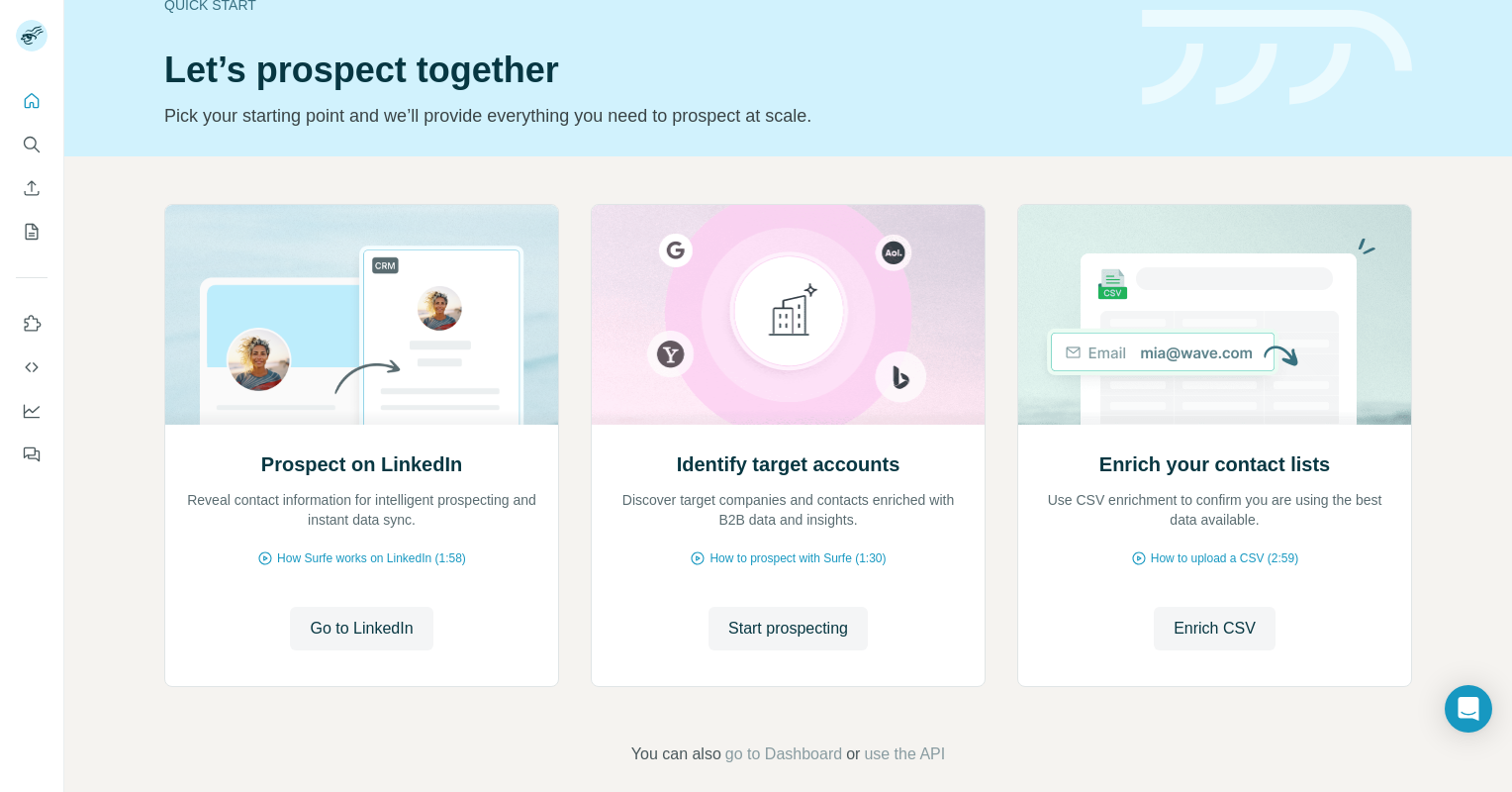 scroll, scrollTop: 63, scrollLeft: 0, axis: vertical 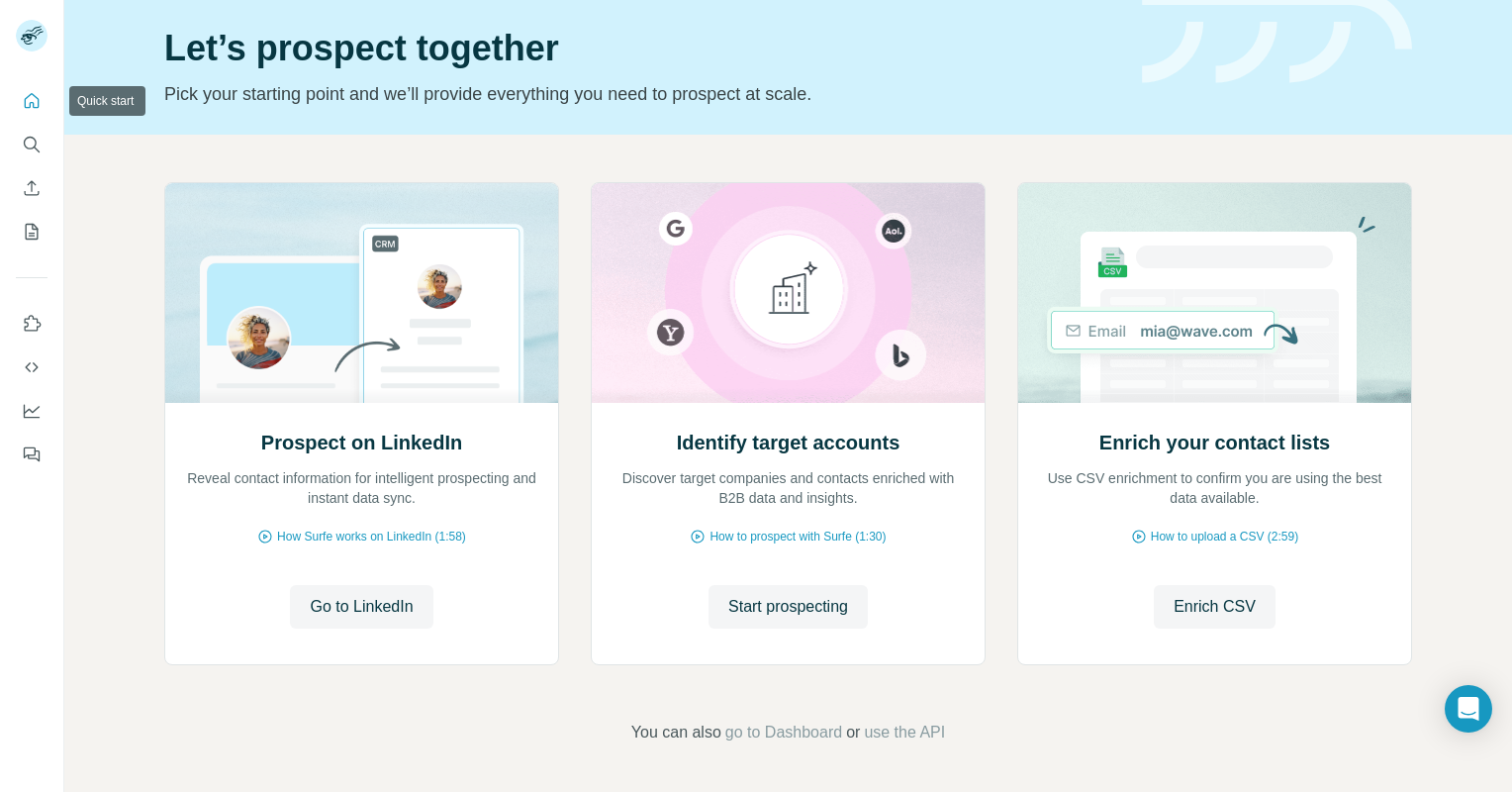 click 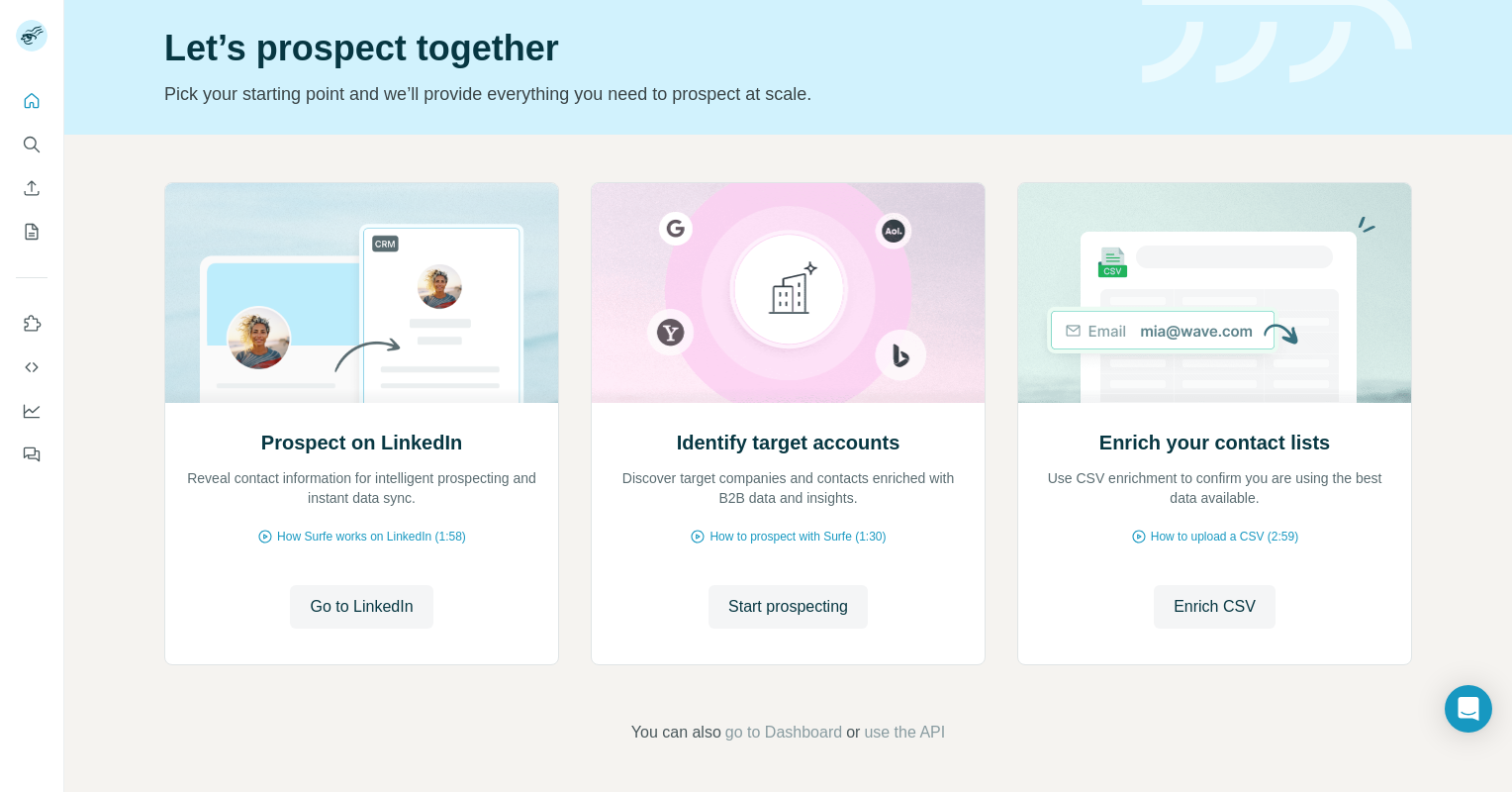 click on "Quick start Let’s prospect together Pick your starting point and we’ll provide everything you need to prospect at scale." at bounding box center [788, 36] 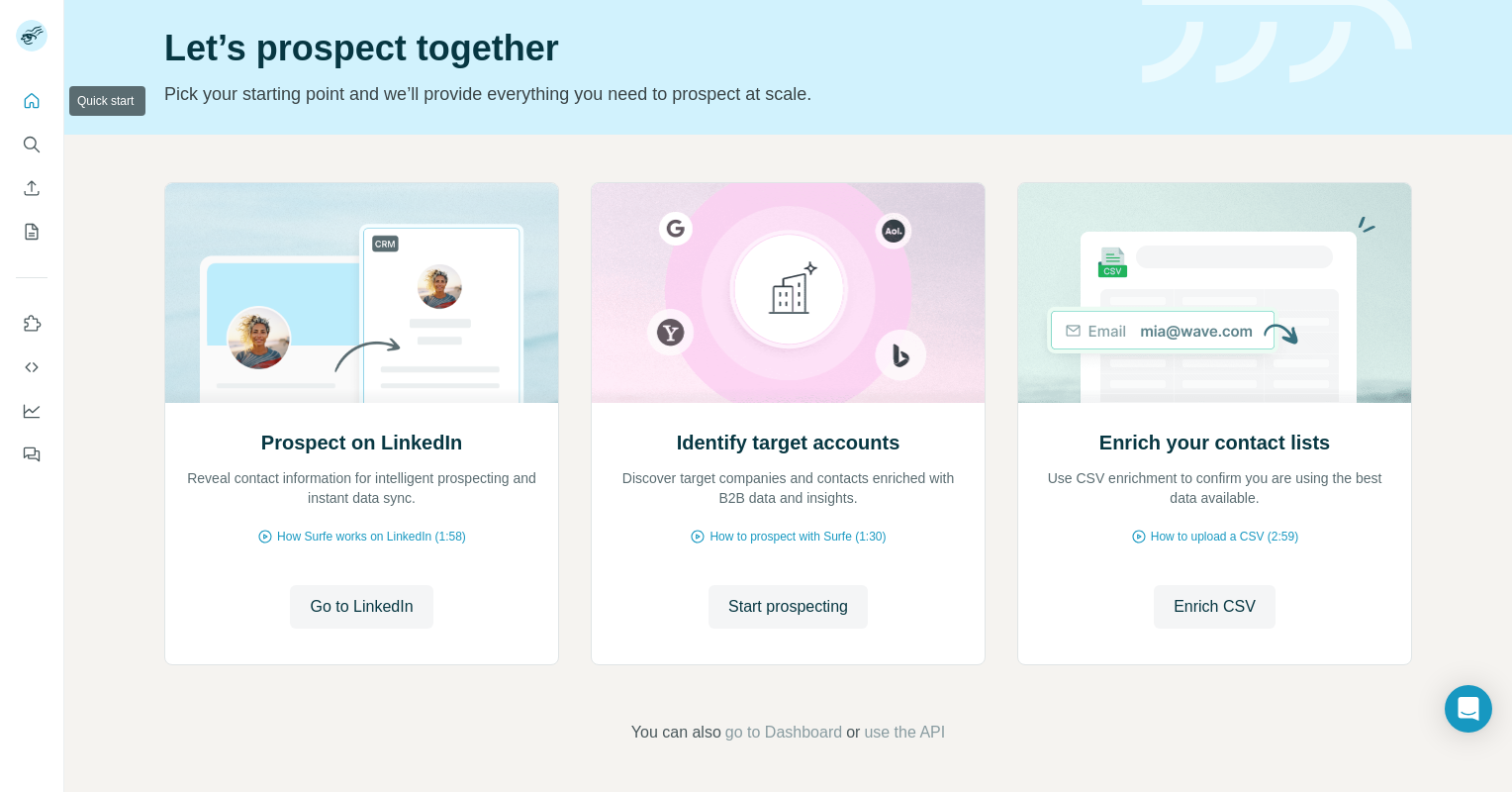 click 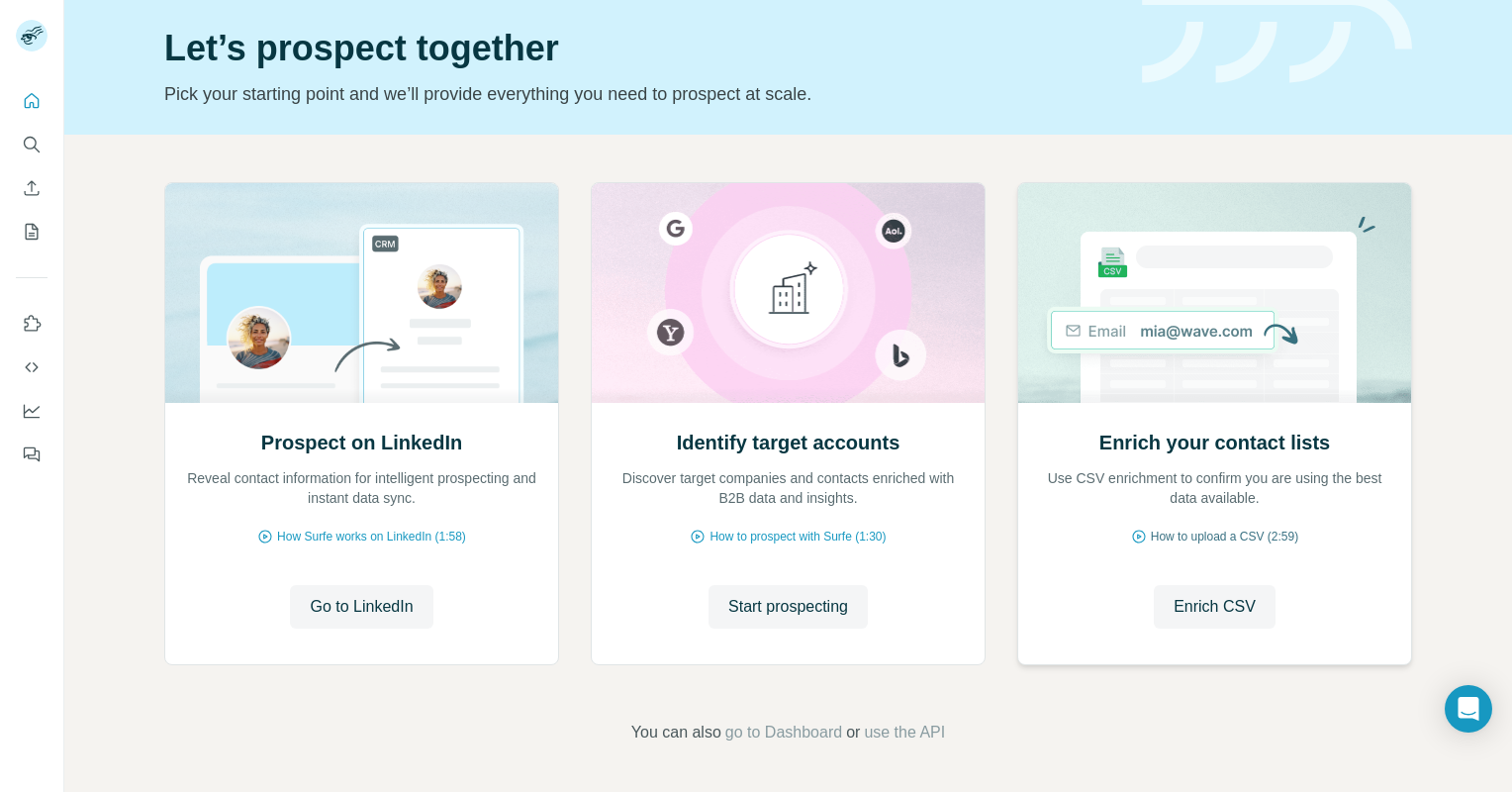 click on "How to upload a CSV (2:59)" at bounding box center (1224, 537) 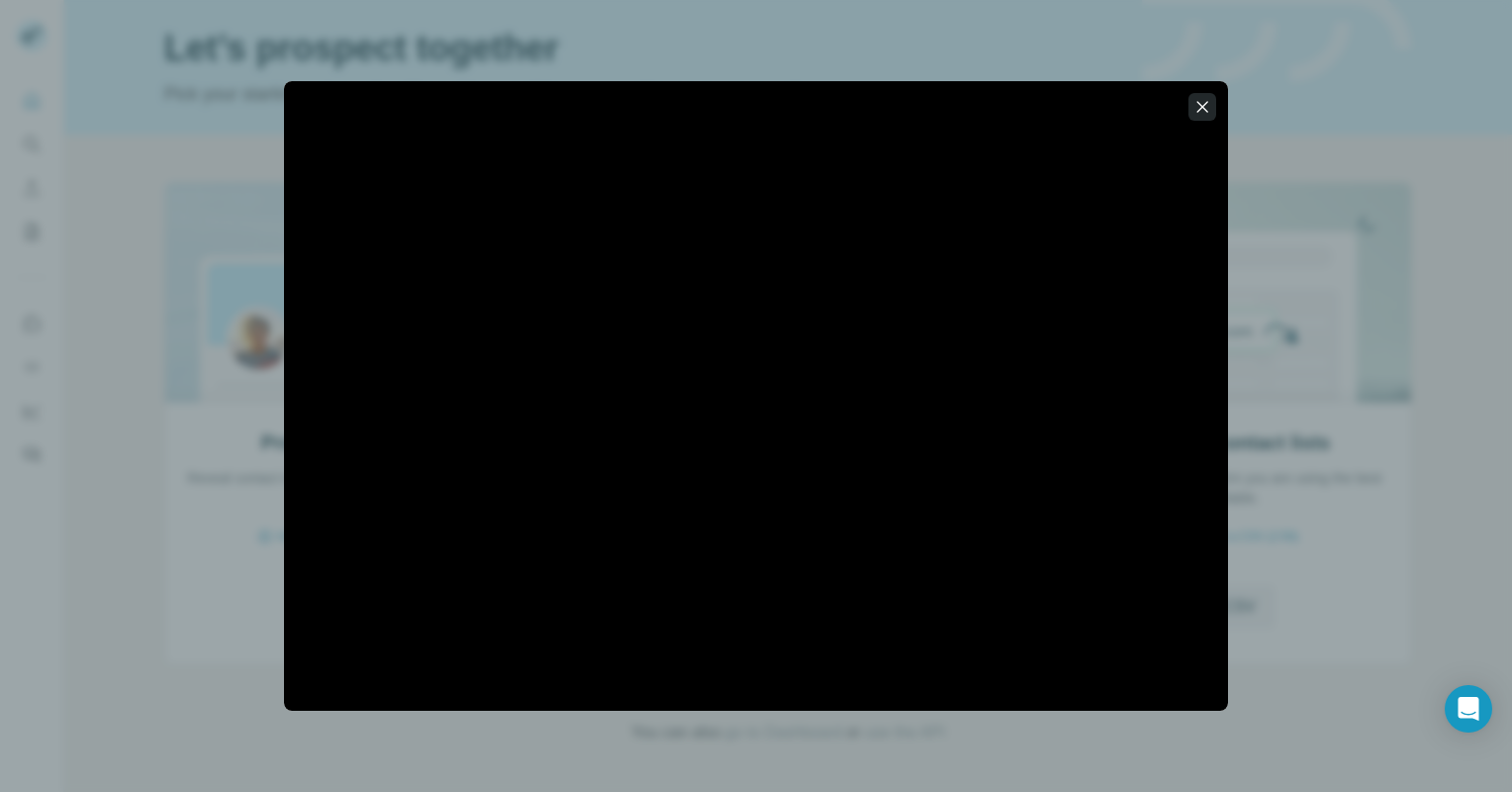 click 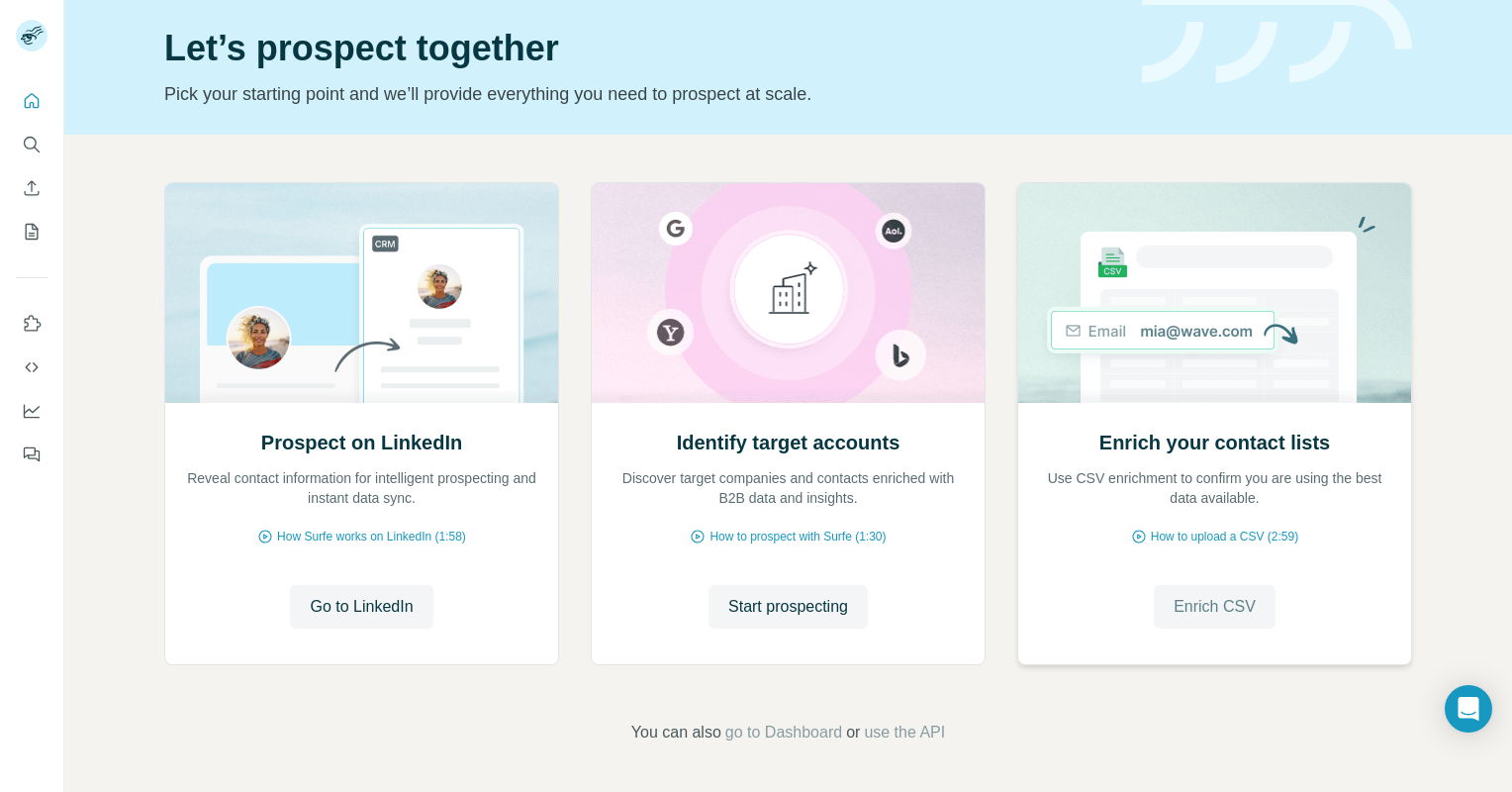 click on "Enrich CSV" at bounding box center [1214, 607] 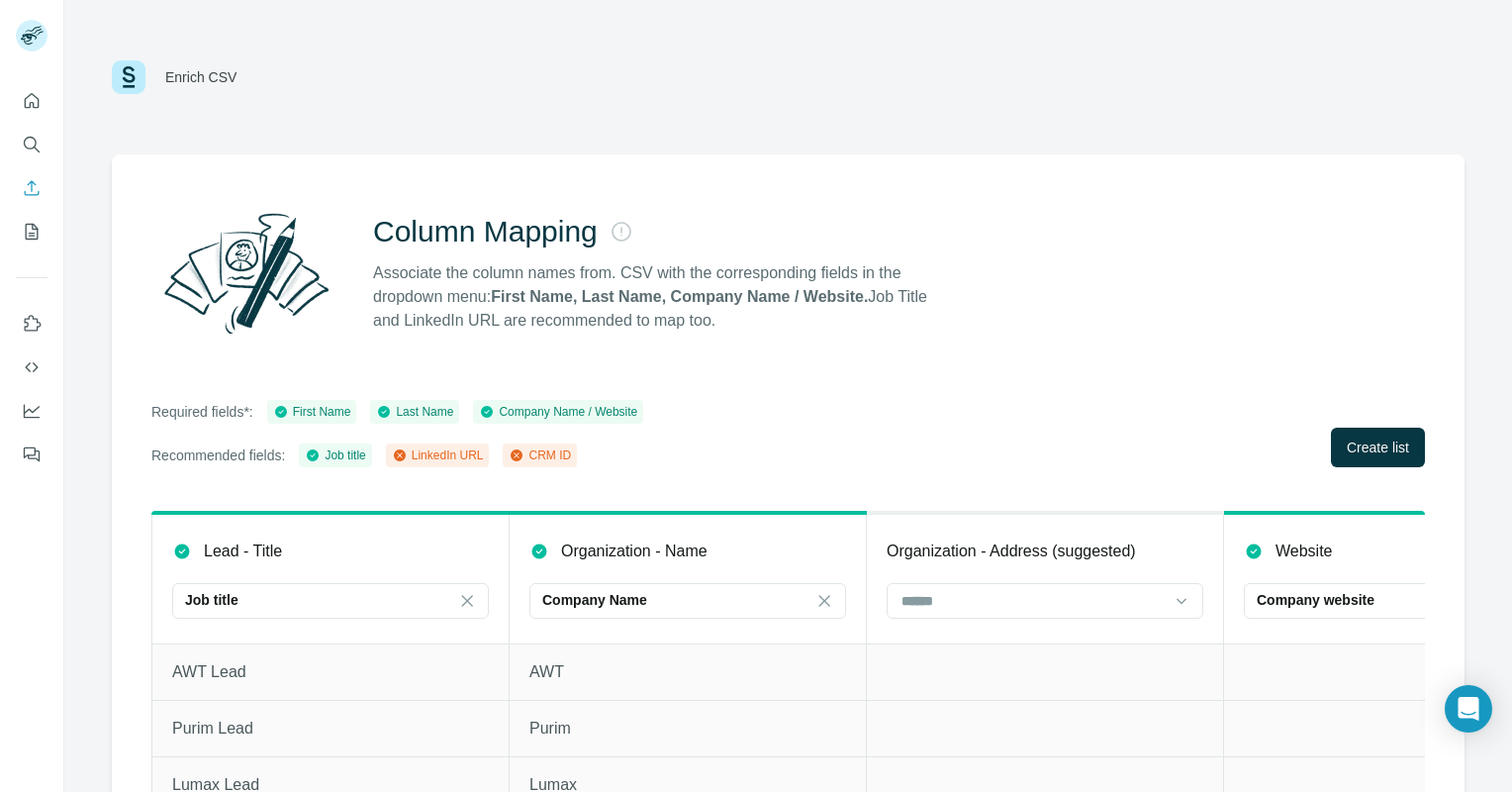 scroll, scrollTop: 71, scrollLeft: 0, axis: vertical 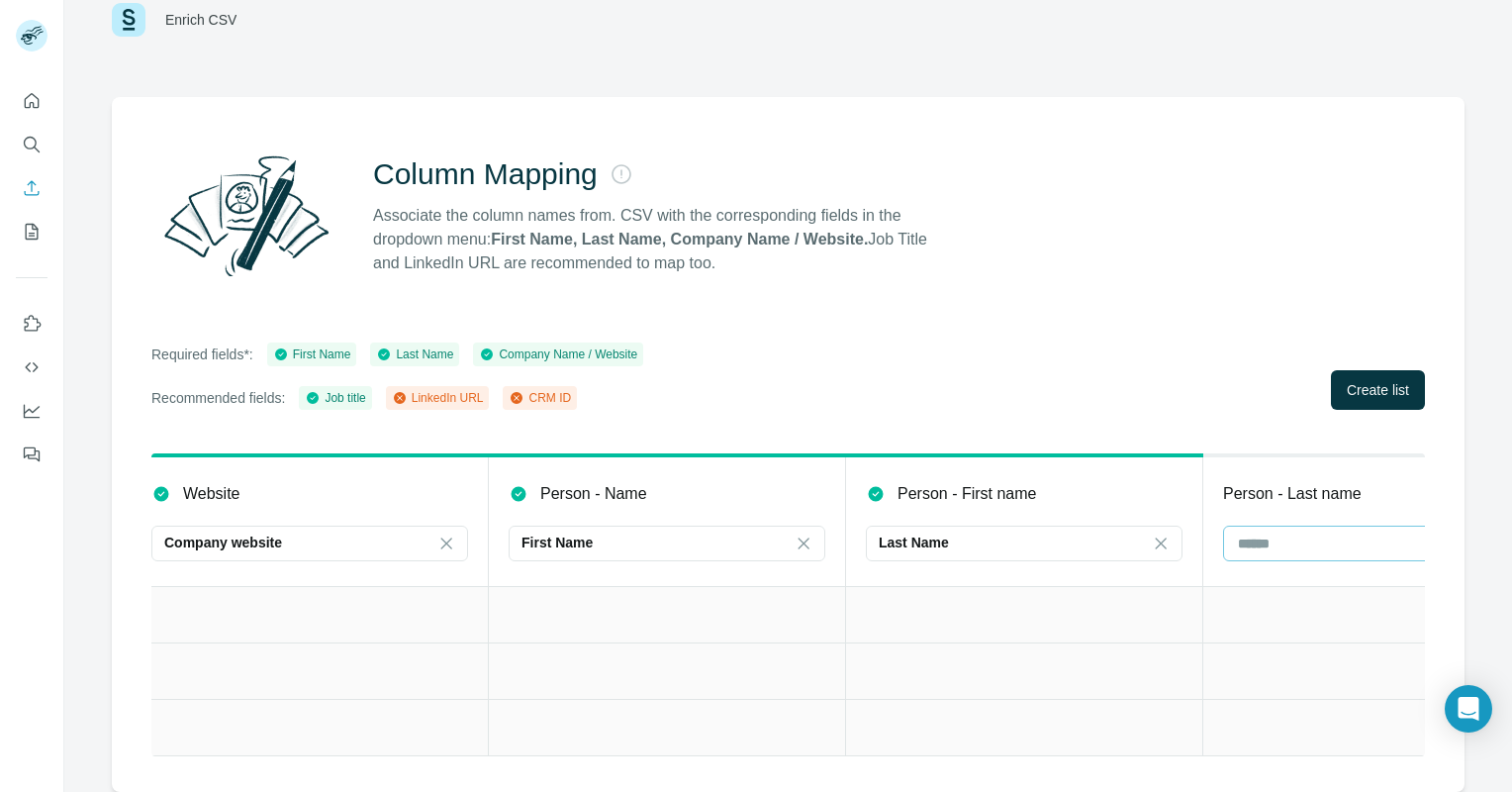 drag, startPoint x: 954, startPoint y: 527, endPoint x: 1323, endPoint y: 530, distance: 369.01219 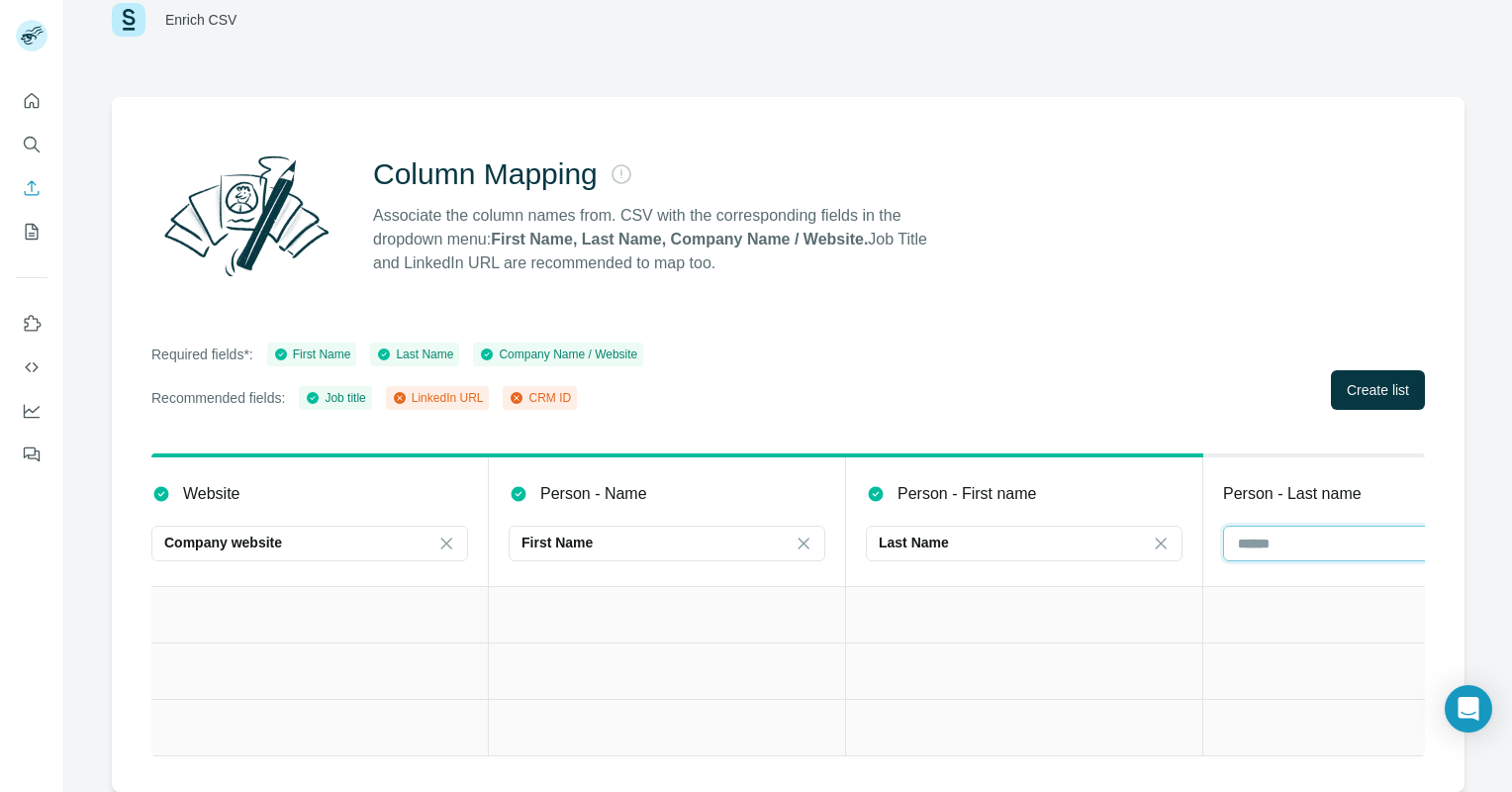scroll, scrollTop: 0, scrollLeft: 1184, axis: horizontal 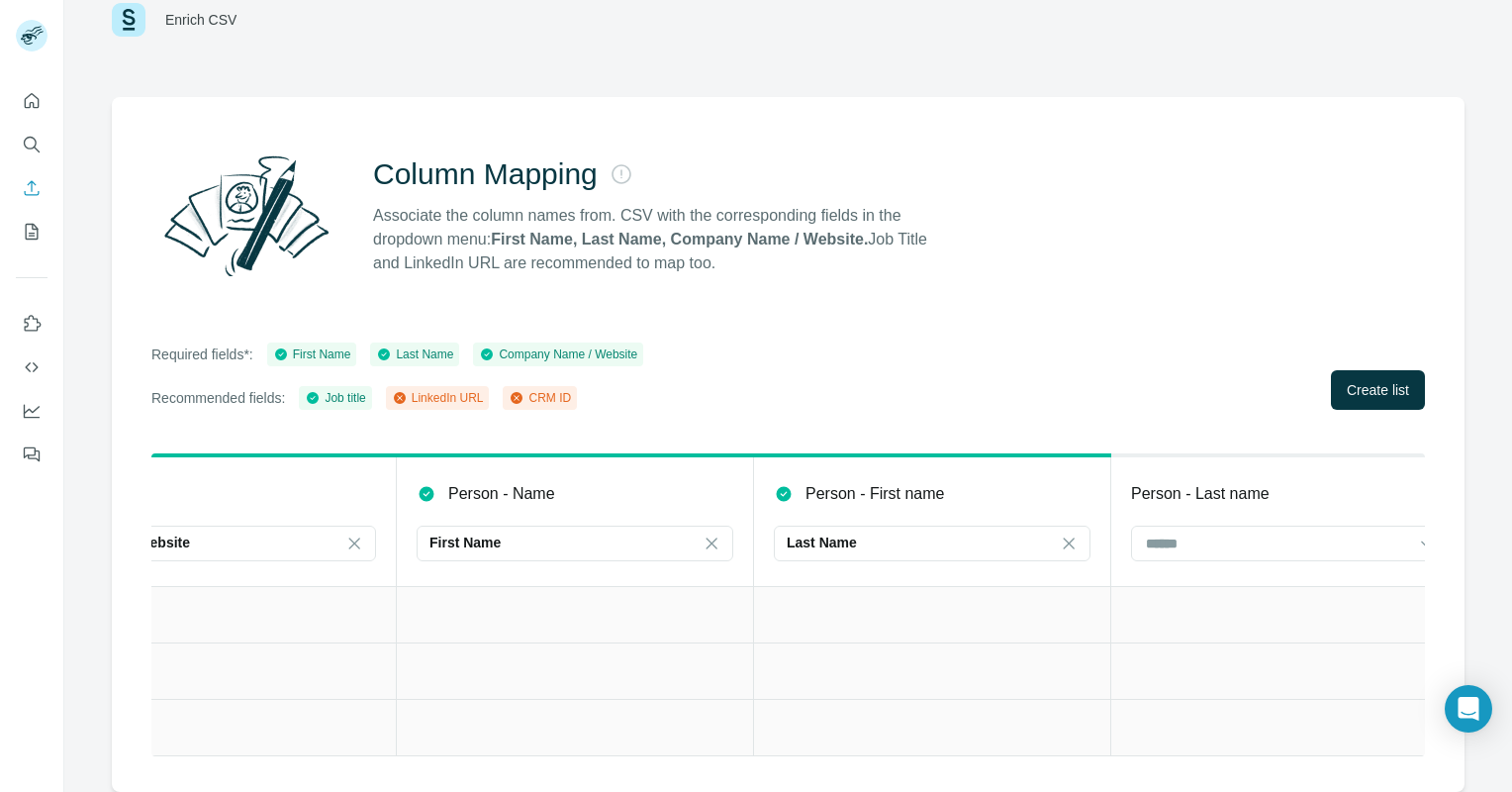 click on "Person - Last name" at bounding box center [1200, 494] 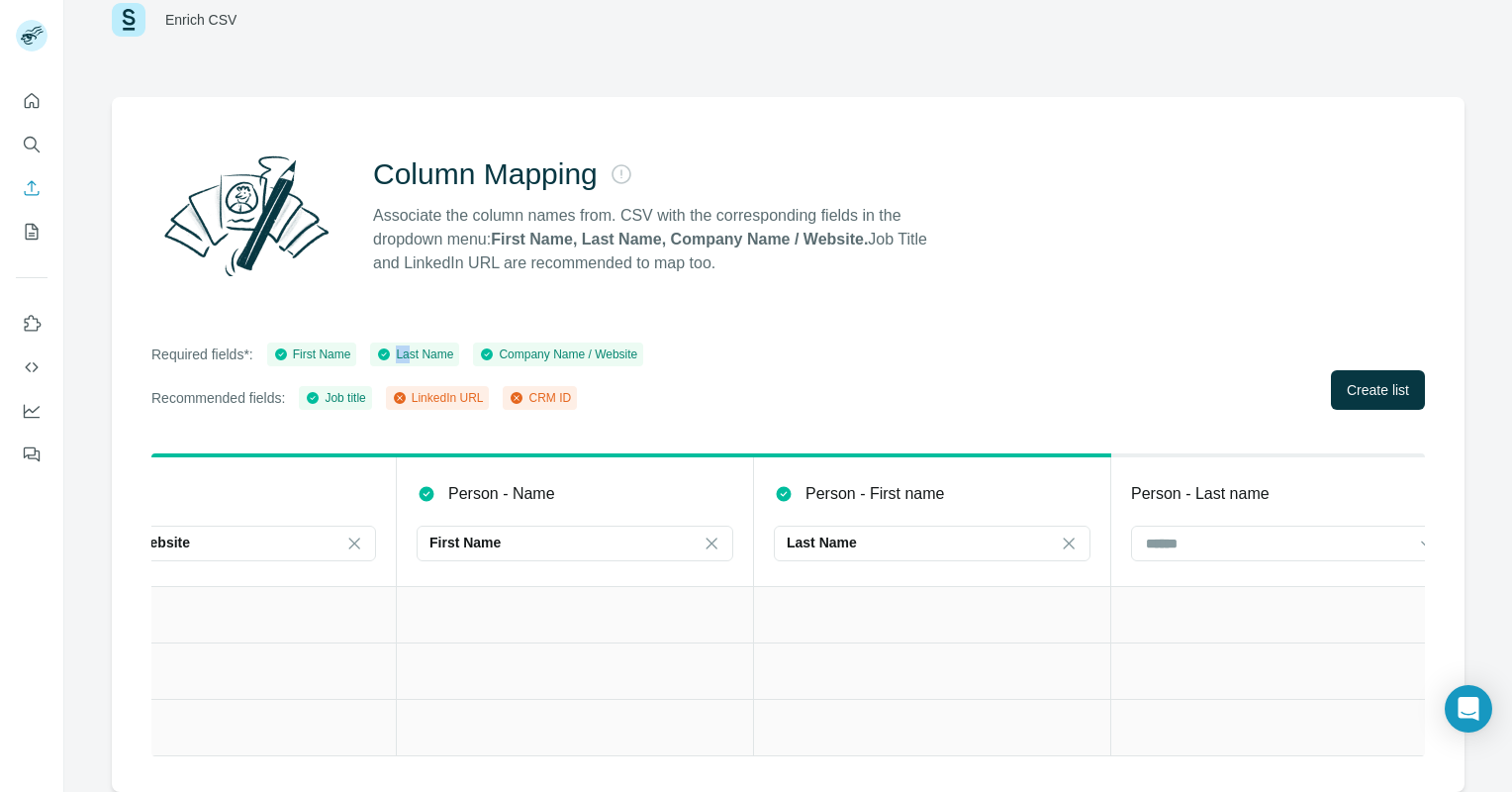 drag, startPoint x: 421, startPoint y: 340, endPoint x: 449, endPoint y: 347, distance: 28.861739 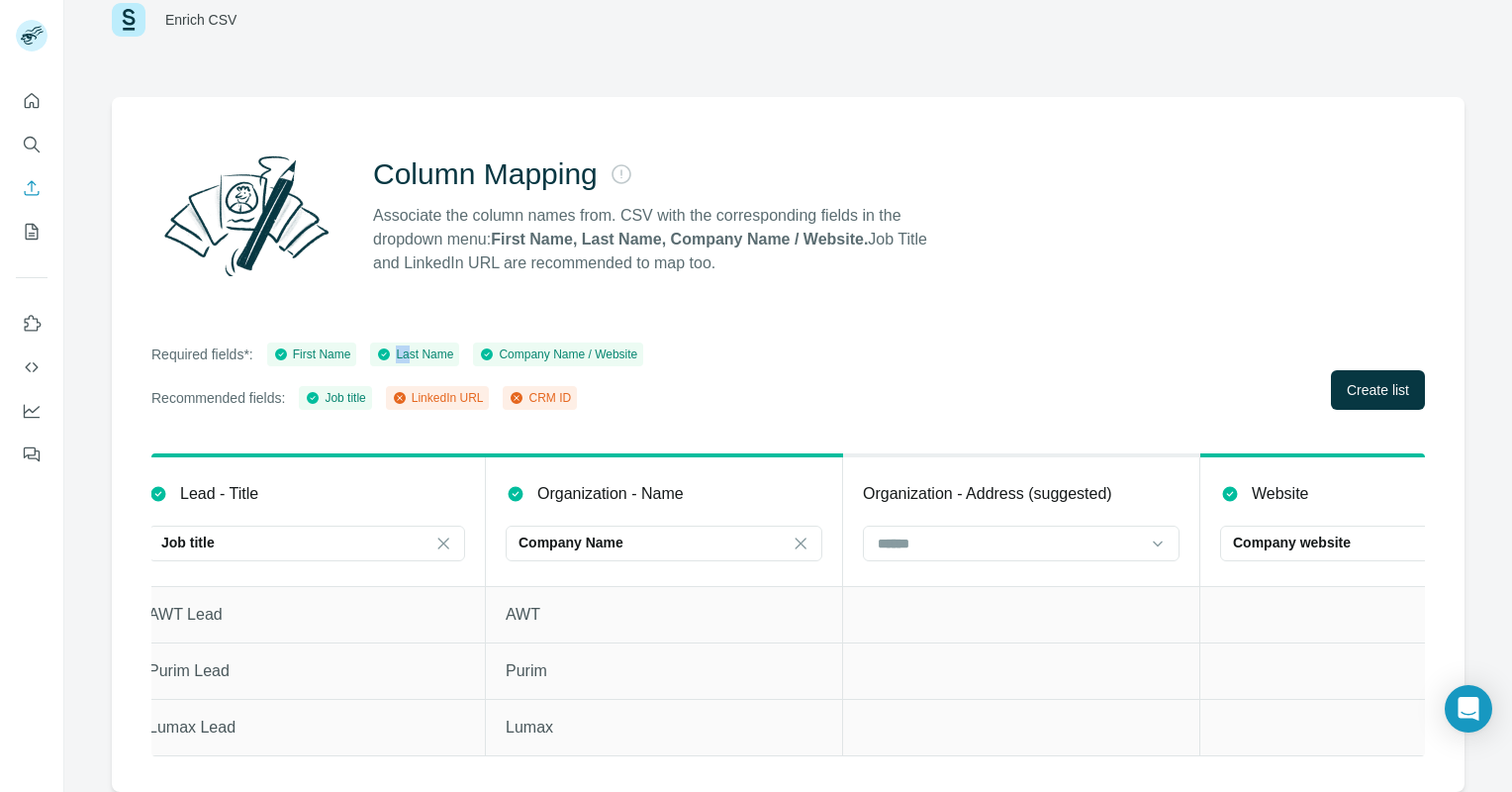 scroll, scrollTop: 0, scrollLeft: 0, axis: both 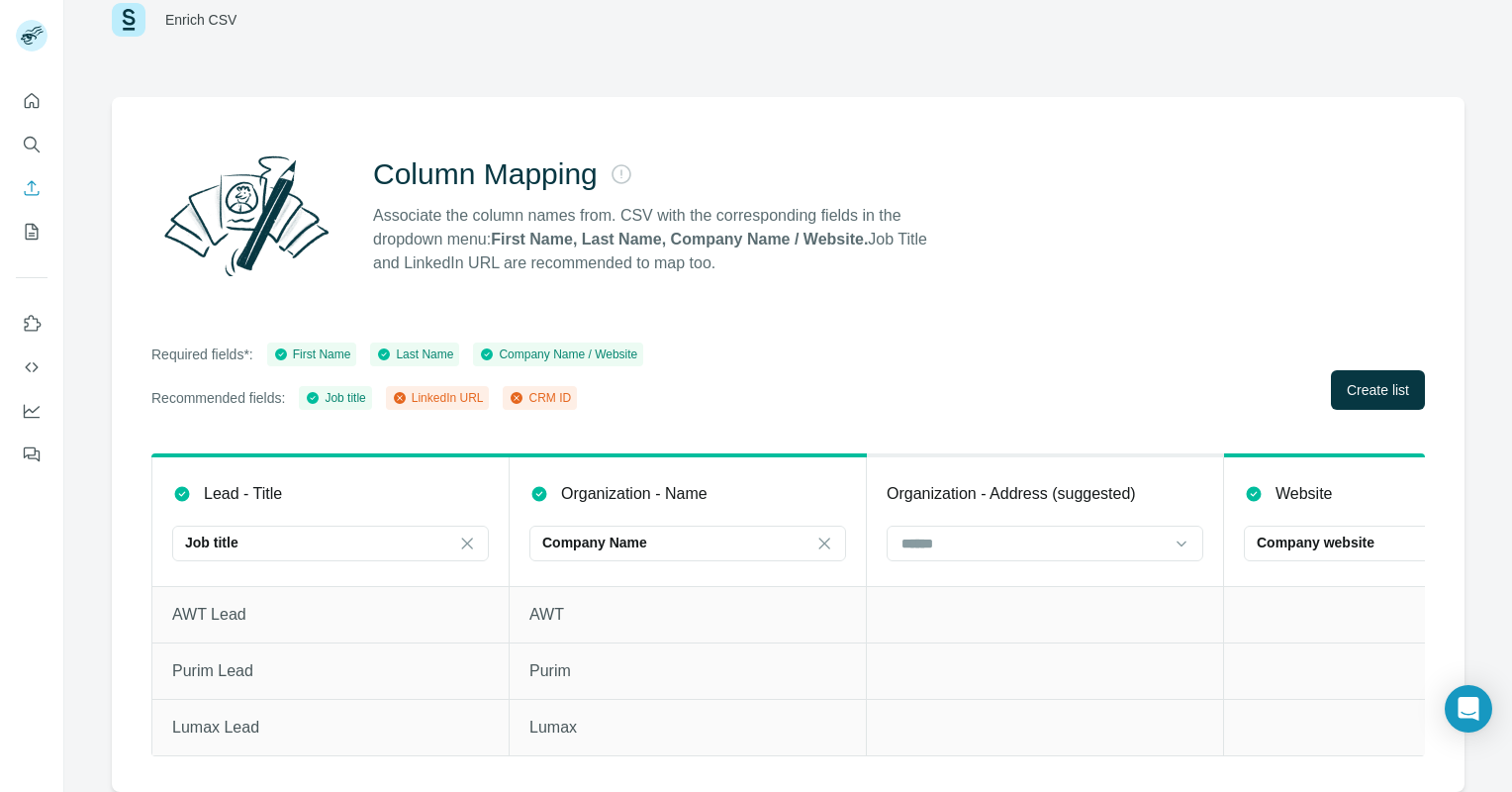click on "LinkedIn URL" at bounding box center (437, 398) 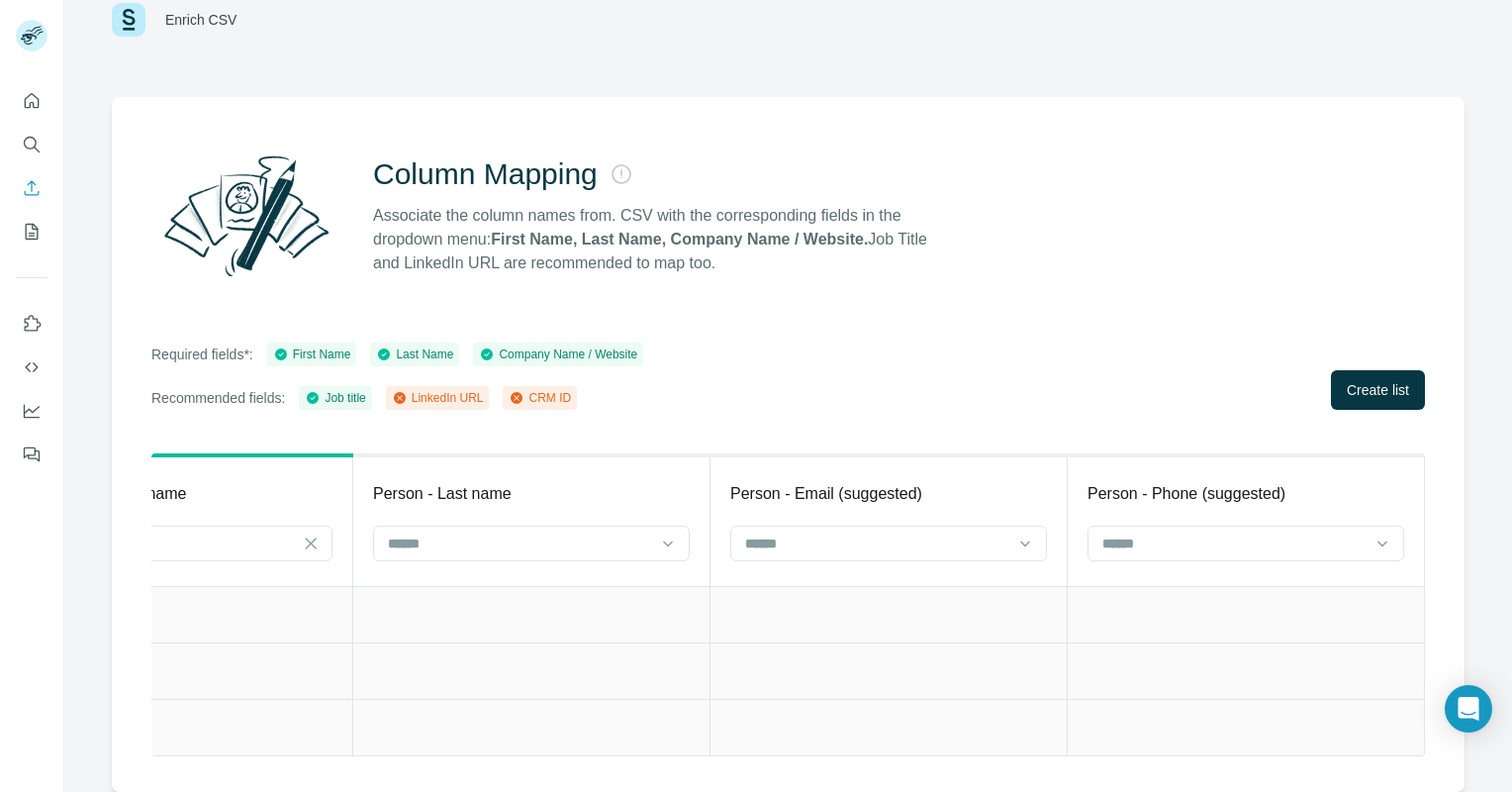 scroll, scrollTop: 0, scrollLeft: 1944, axis: horizontal 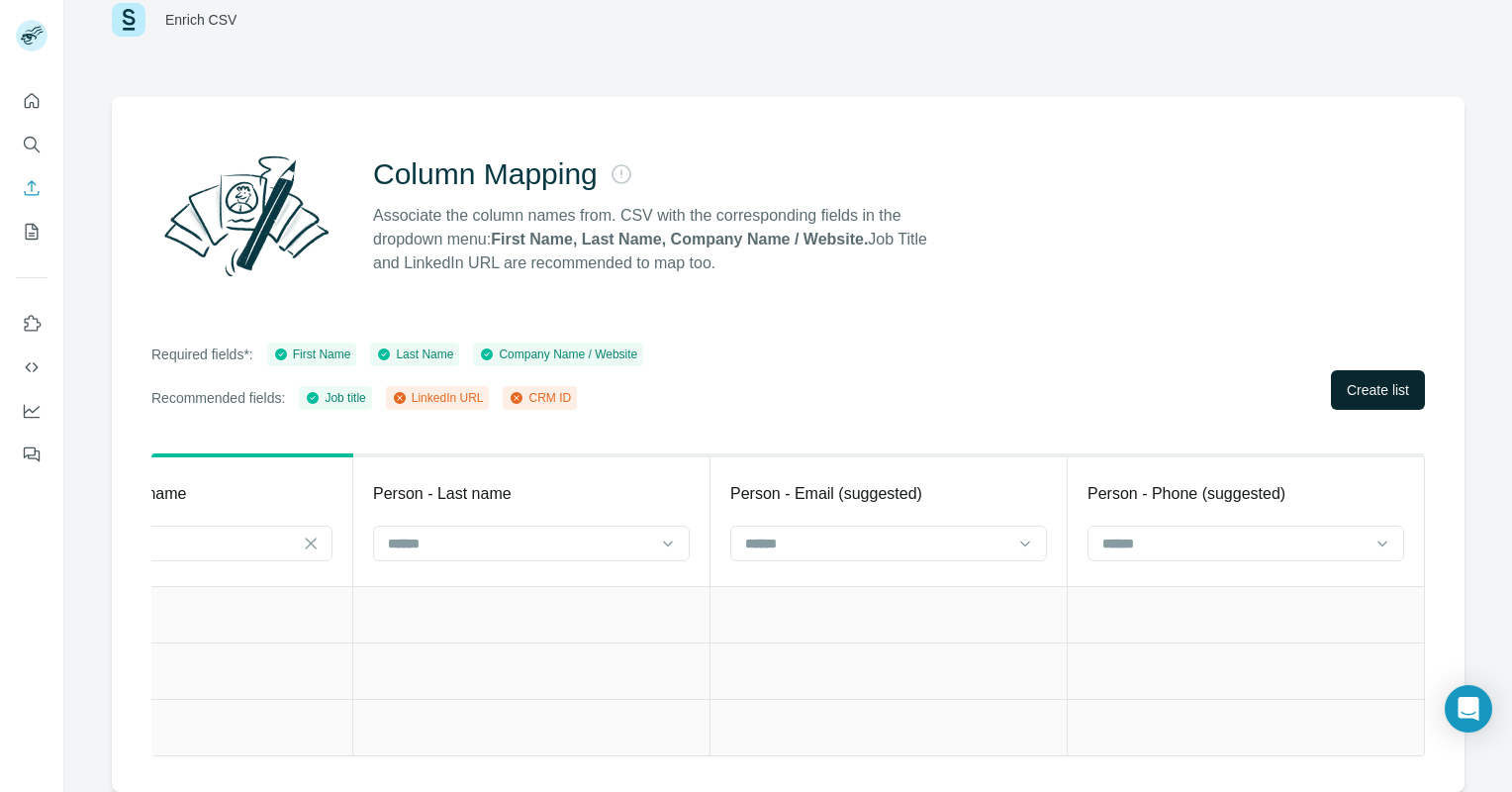 click on "Create list" at bounding box center [1377, 390] 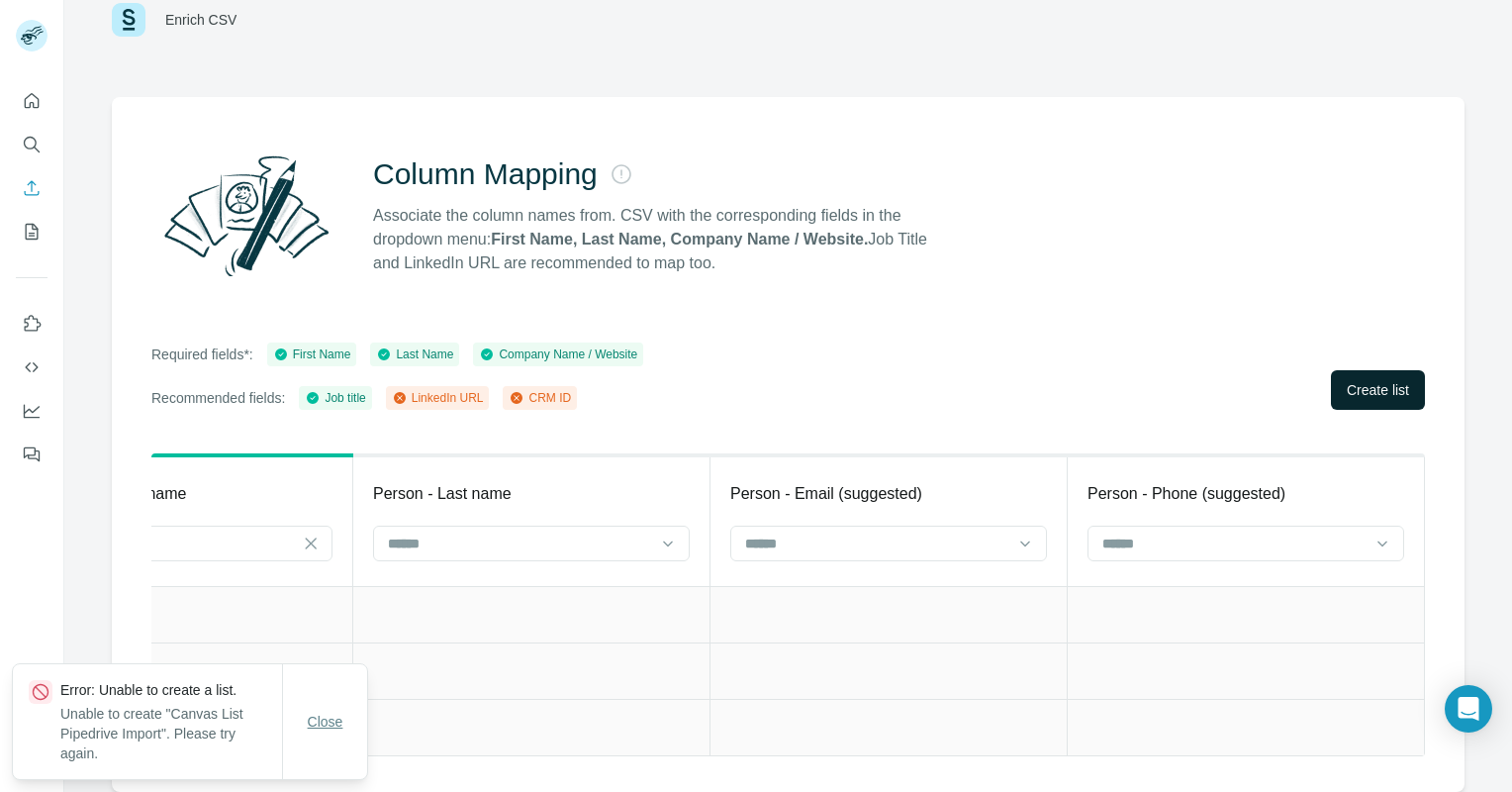 click on "Close" at bounding box center (326, 722) 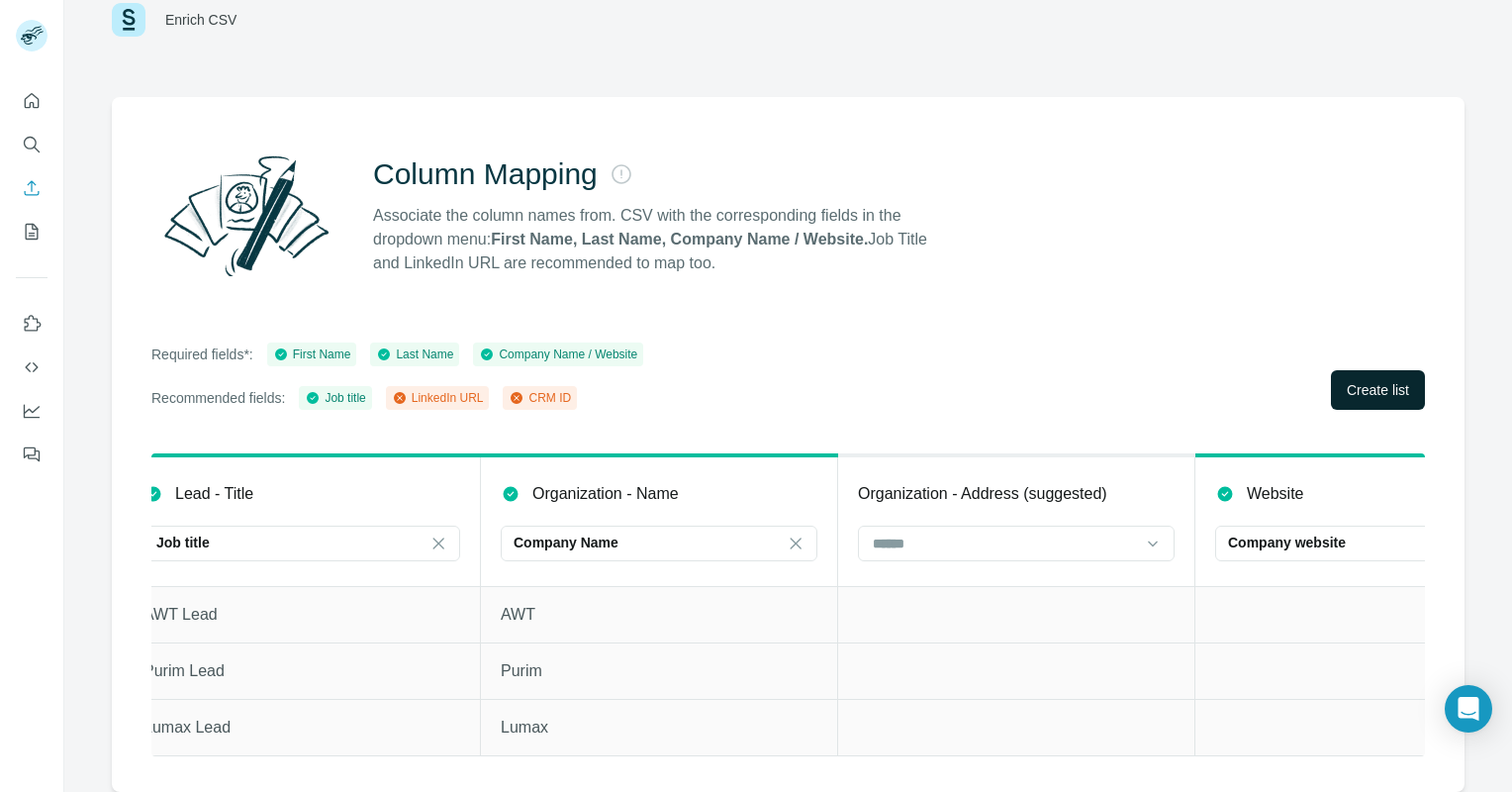 scroll, scrollTop: 0, scrollLeft: 0, axis: both 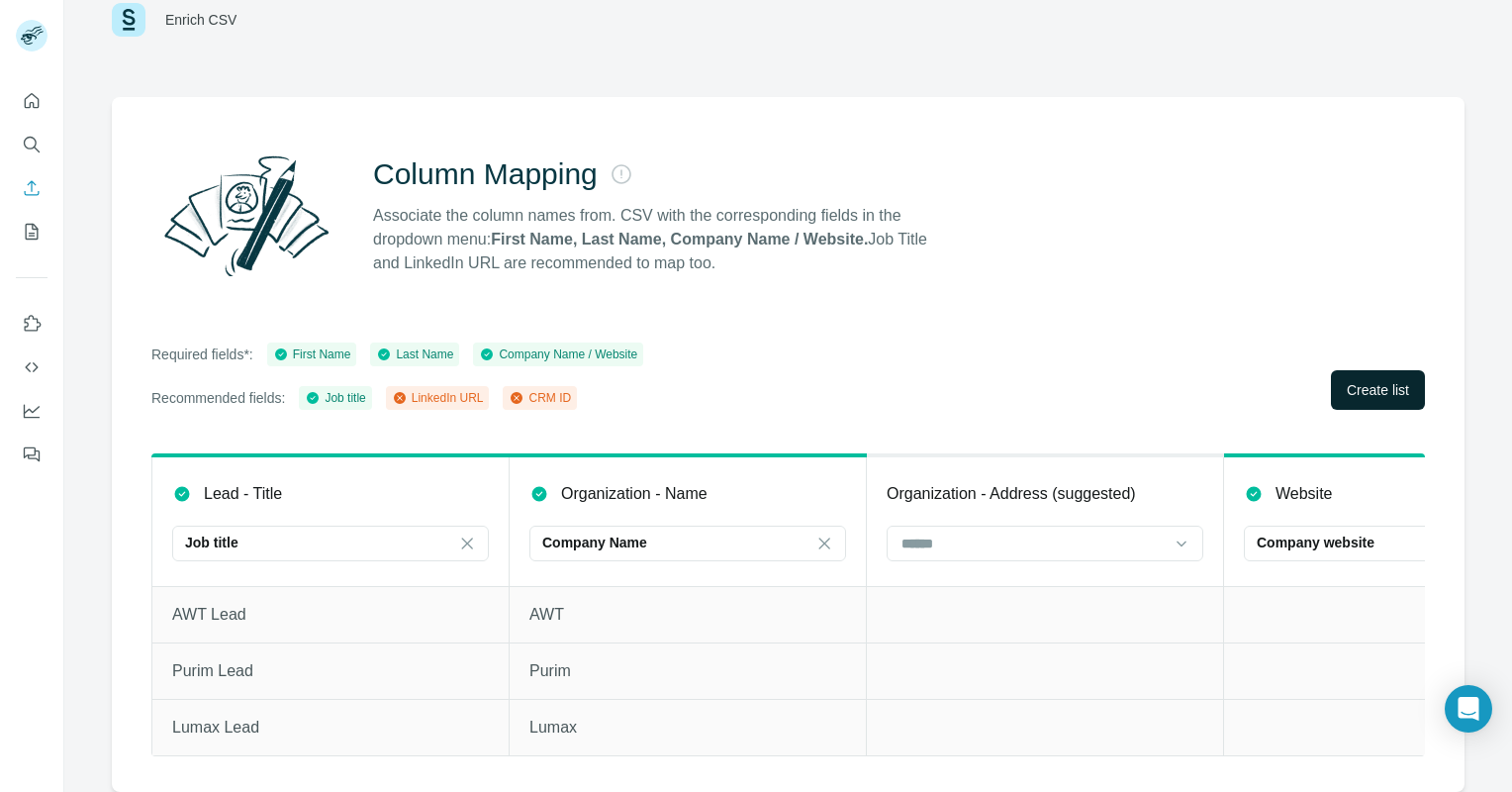click on "Required fields*: First Name Last Name Company Name / Website Recommended fields: Job title LinkedIn URL CRM ID Create list" at bounding box center (788, 376) 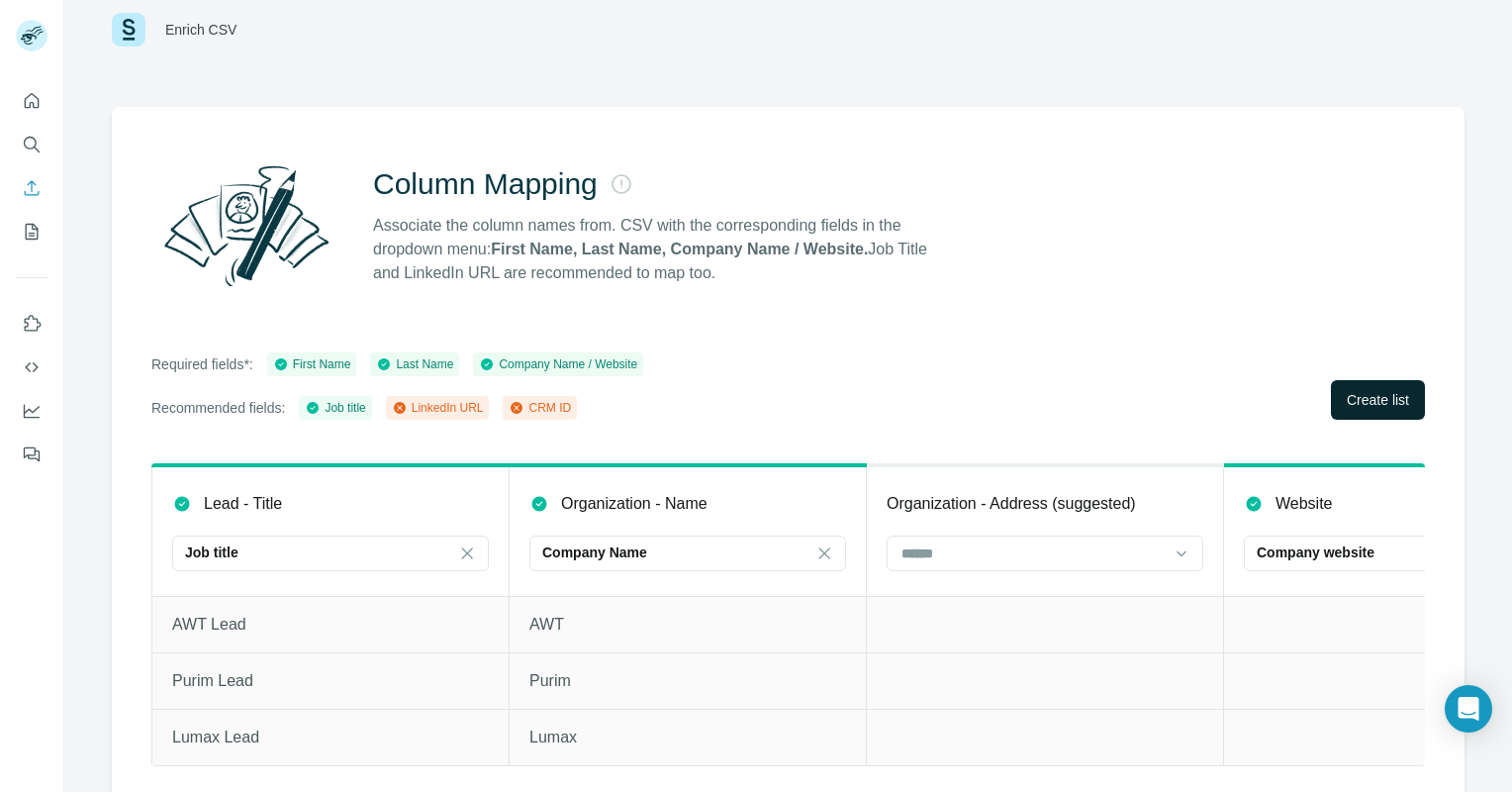 scroll, scrollTop: 71, scrollLeft: 0, axis: vertical 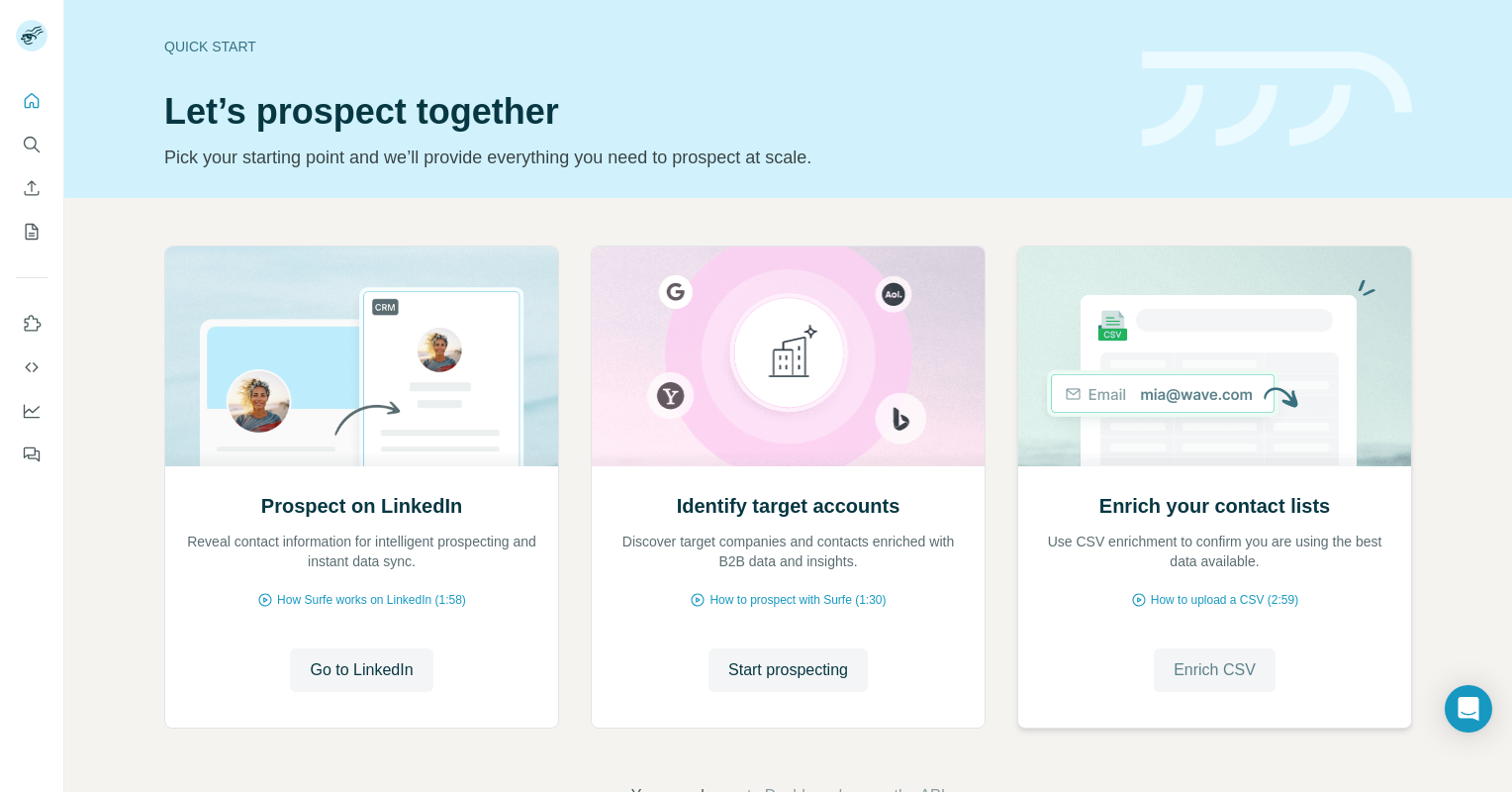 click on "Enrich CSV" at bounding box center [1214, 670] 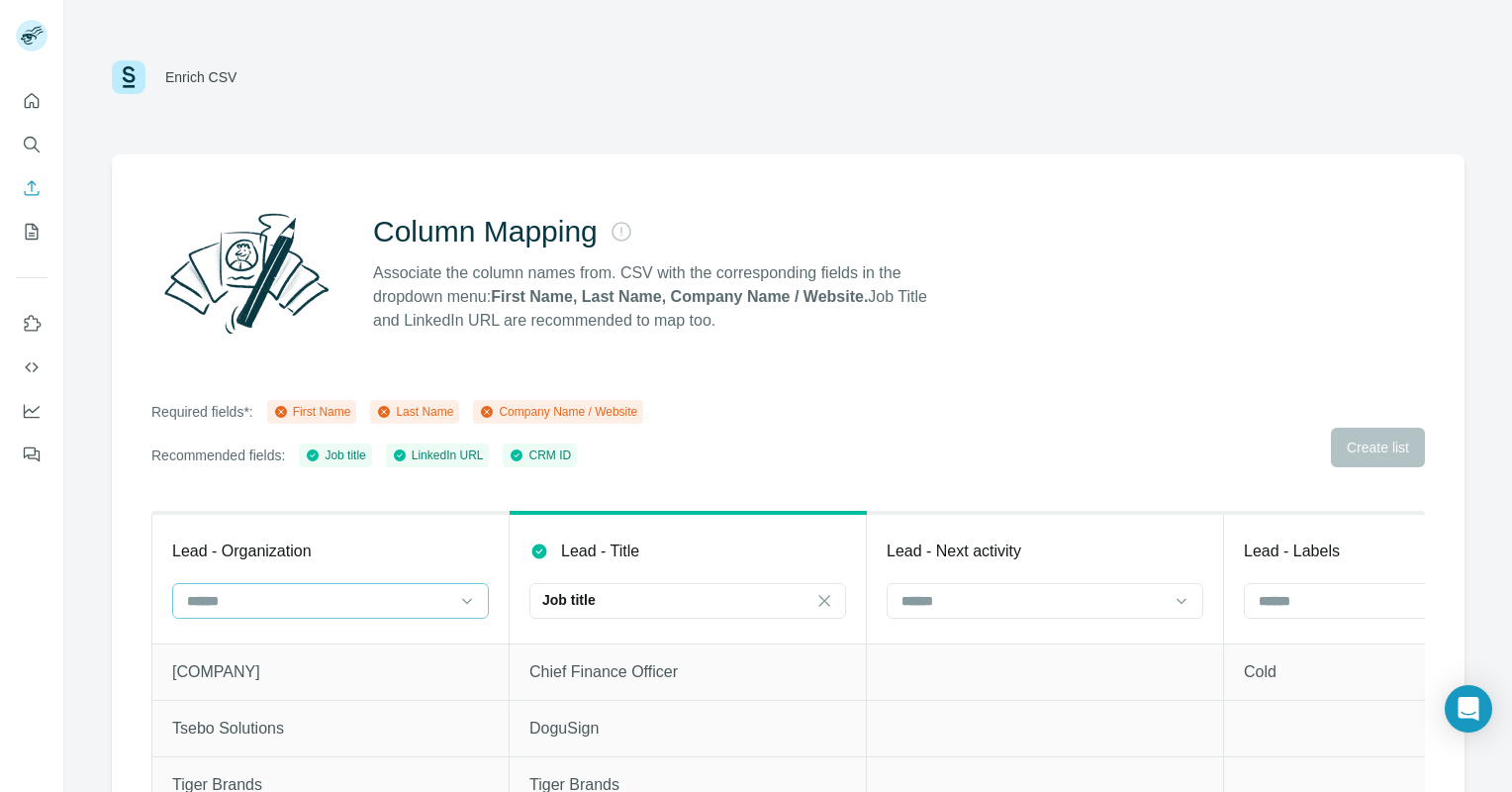 click at bounding box center [319, 601] 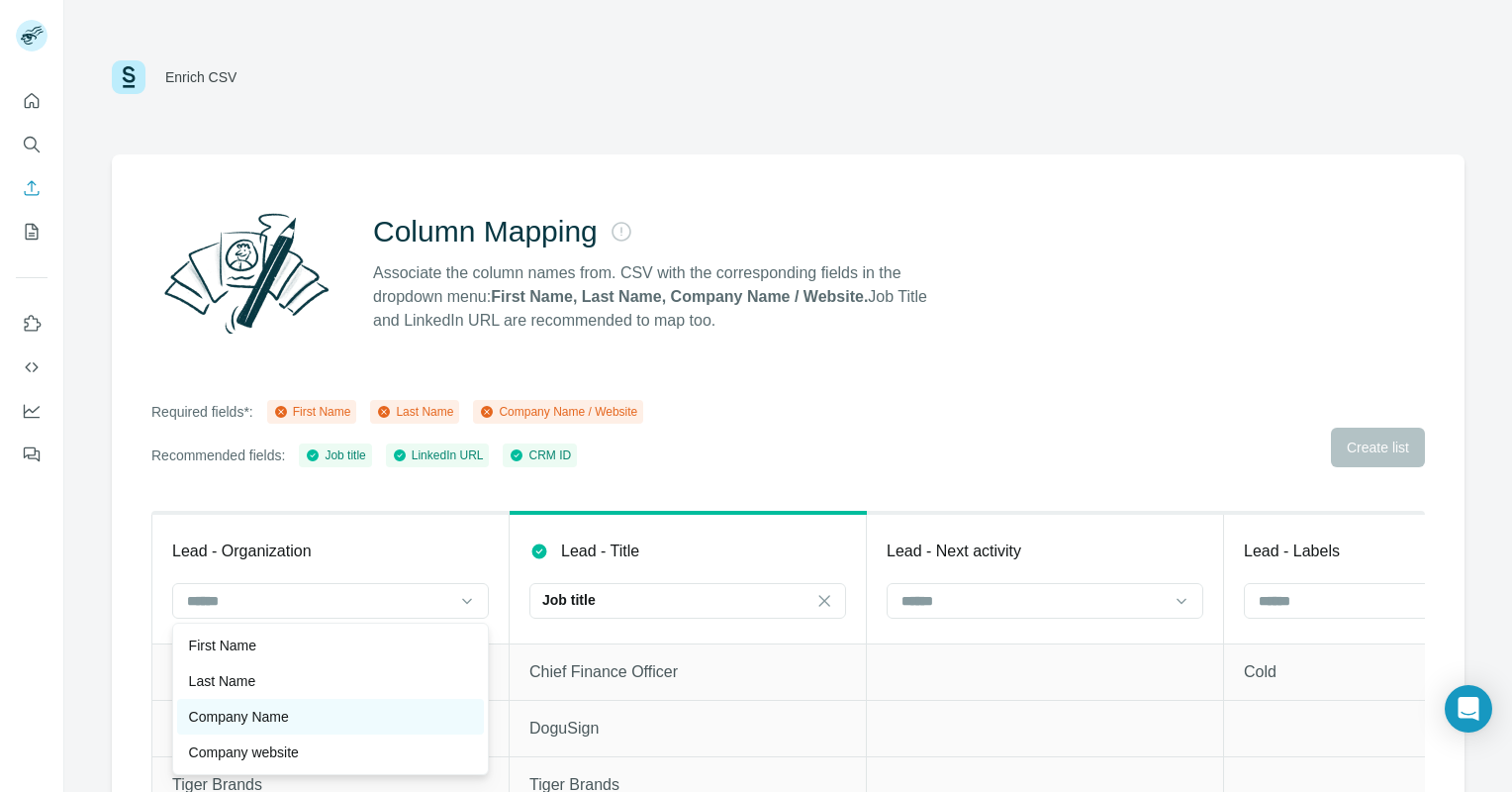 click on "Company Name" at bounding box center [238, 717] 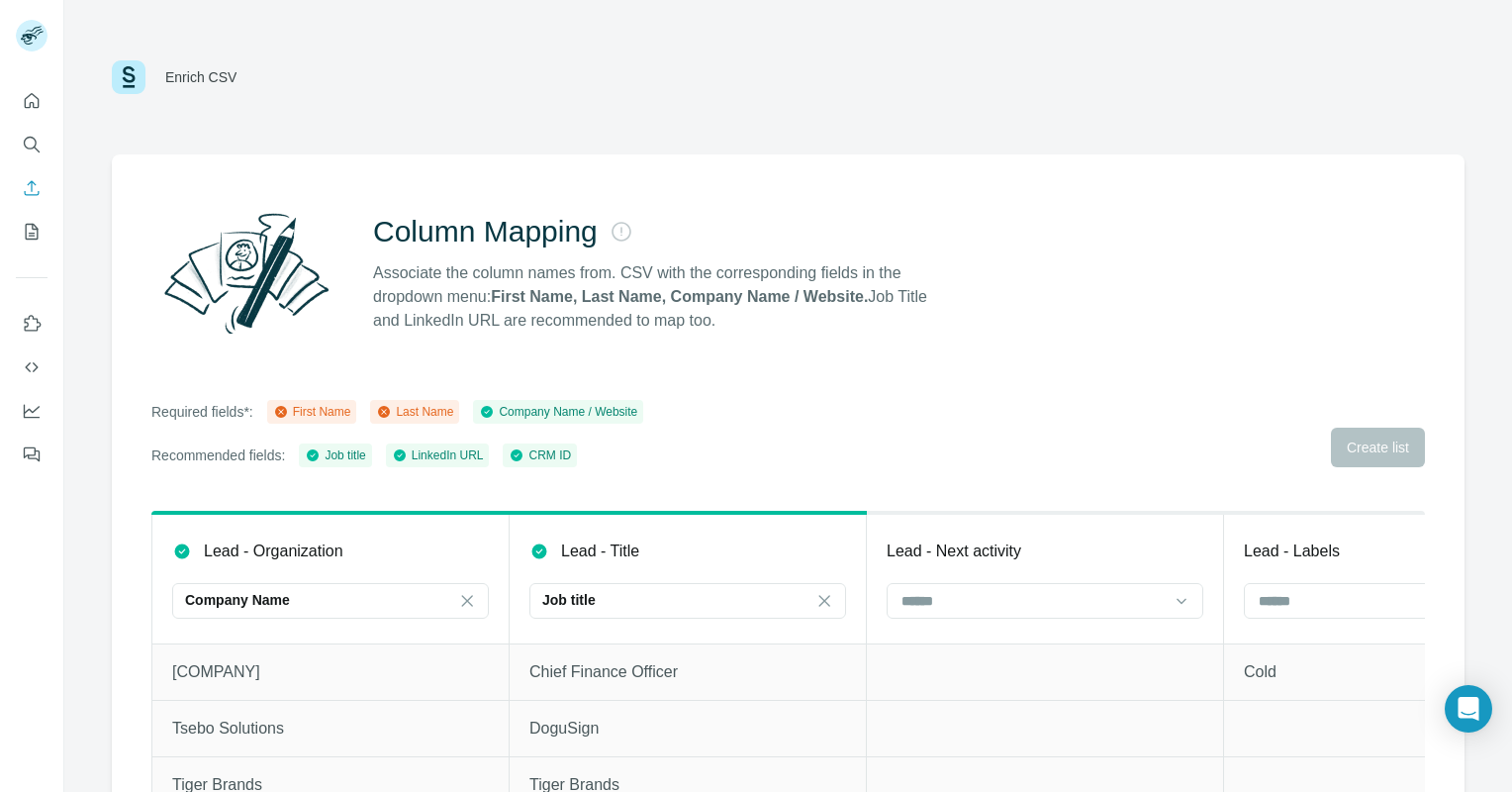 scroll, scrollTop: 71, scrollLeft: 0, axis: vertical 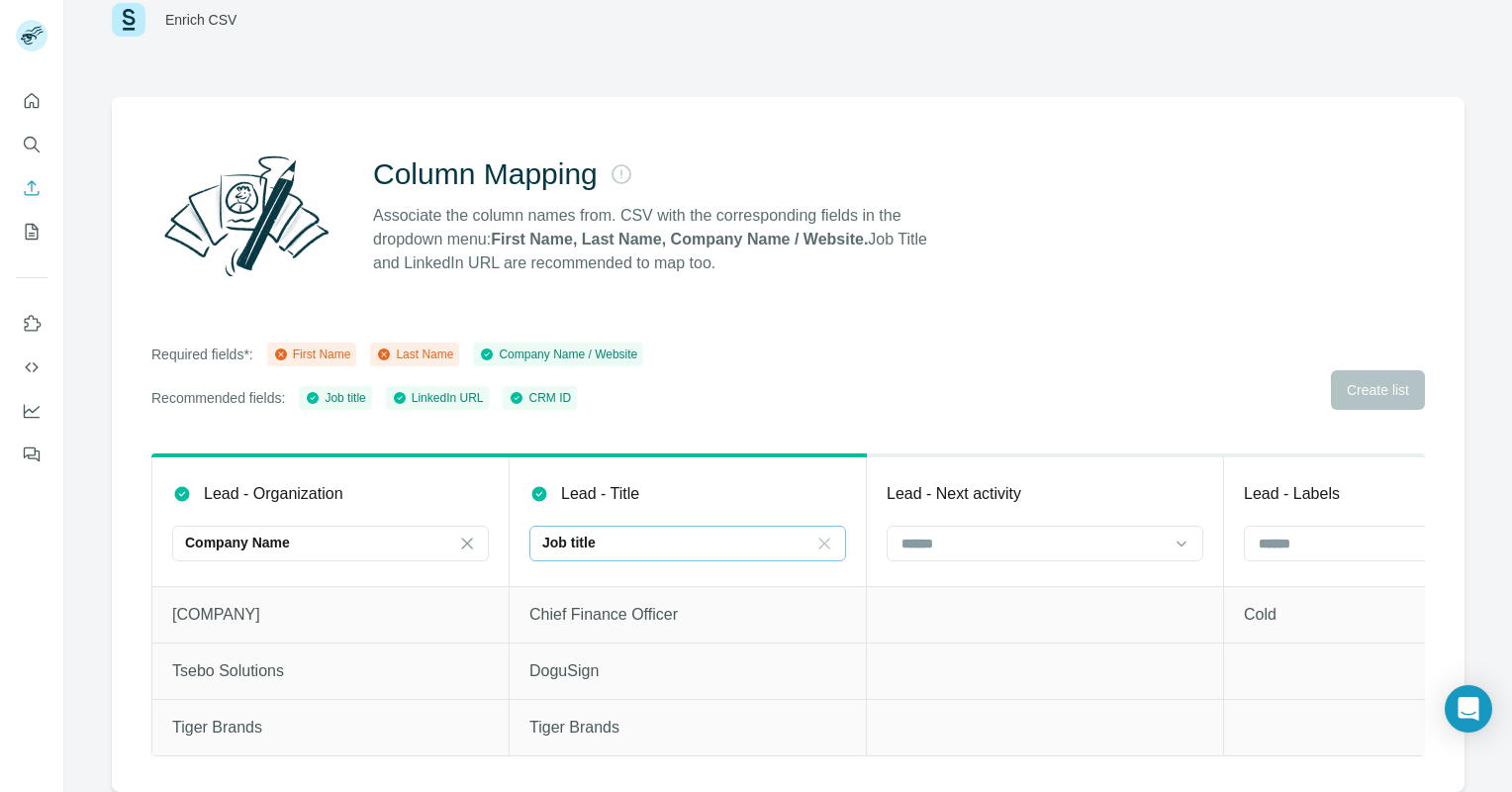 click 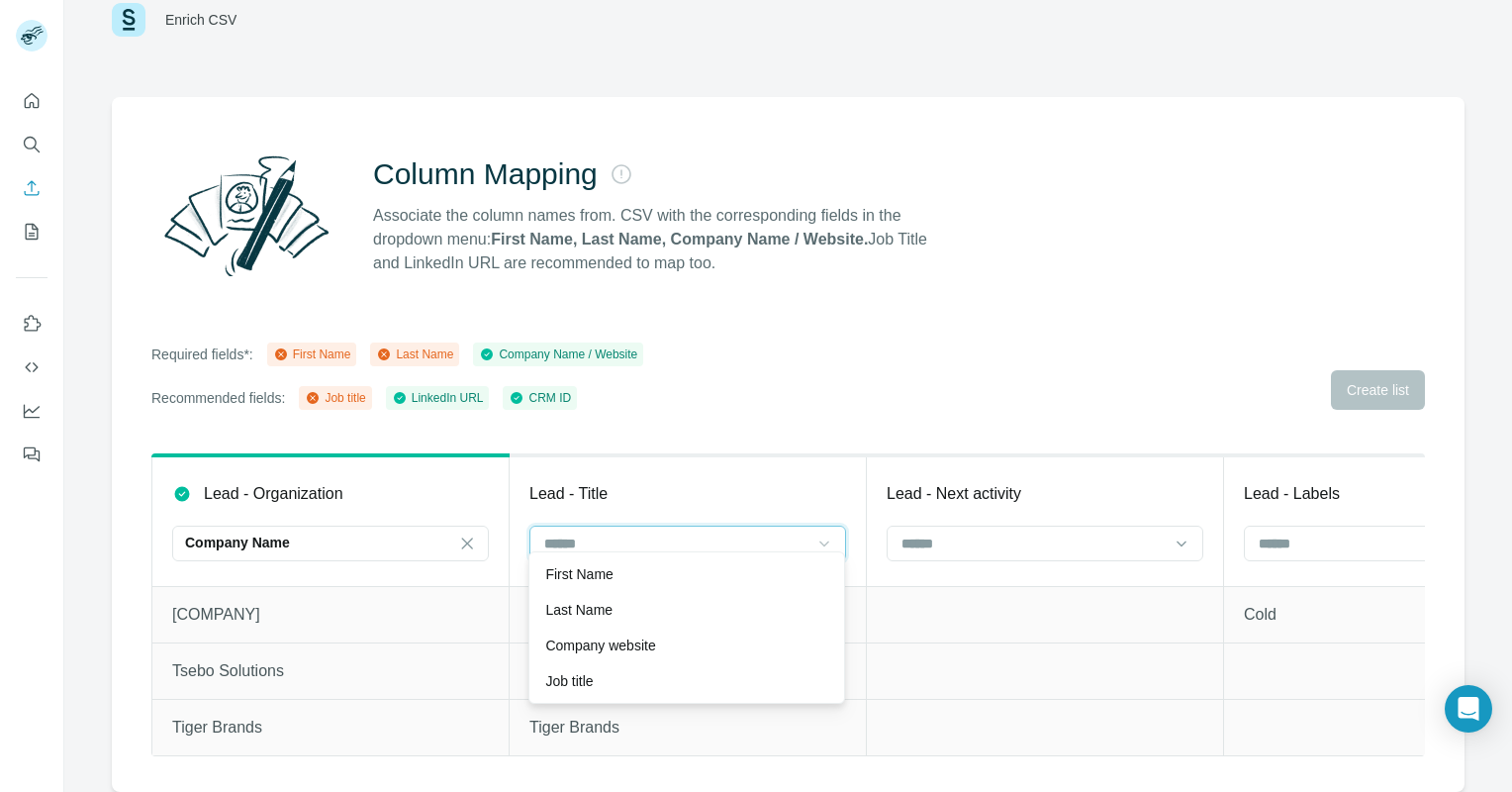 scroll, scrollTop: 0, scrollLeft: 0, axis: both 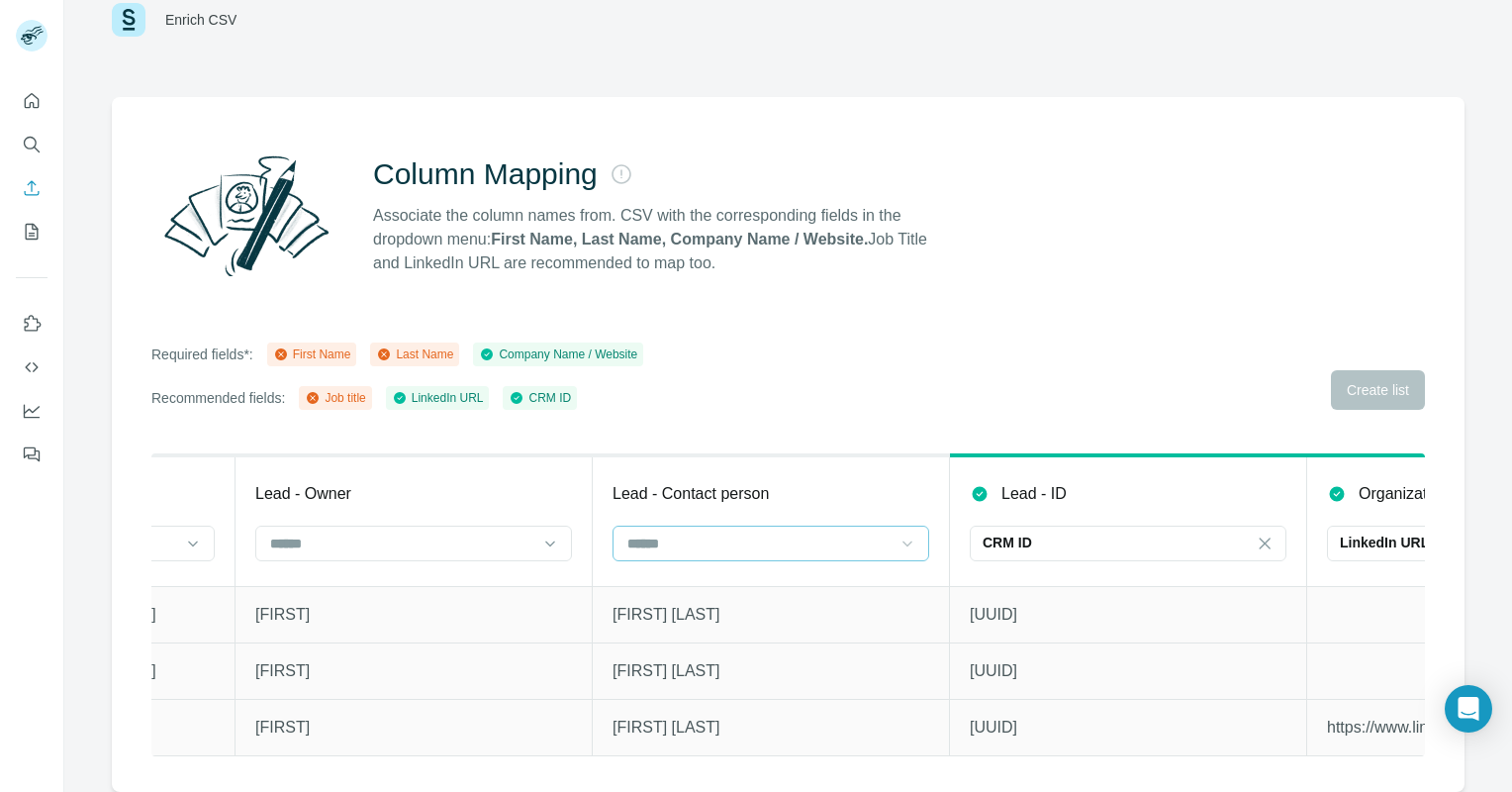 click 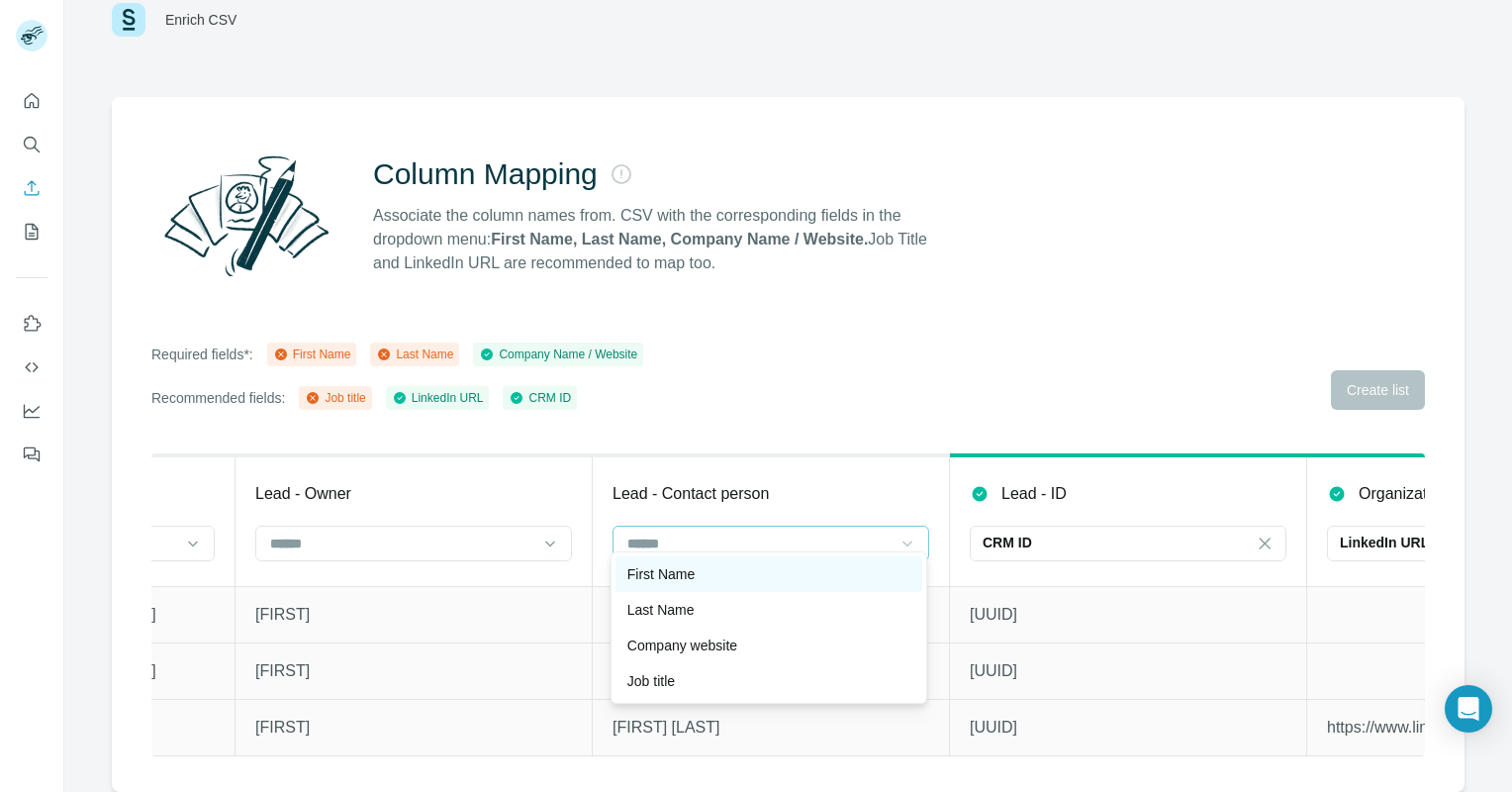 click on "First Name" at bounding box center [769, 574] 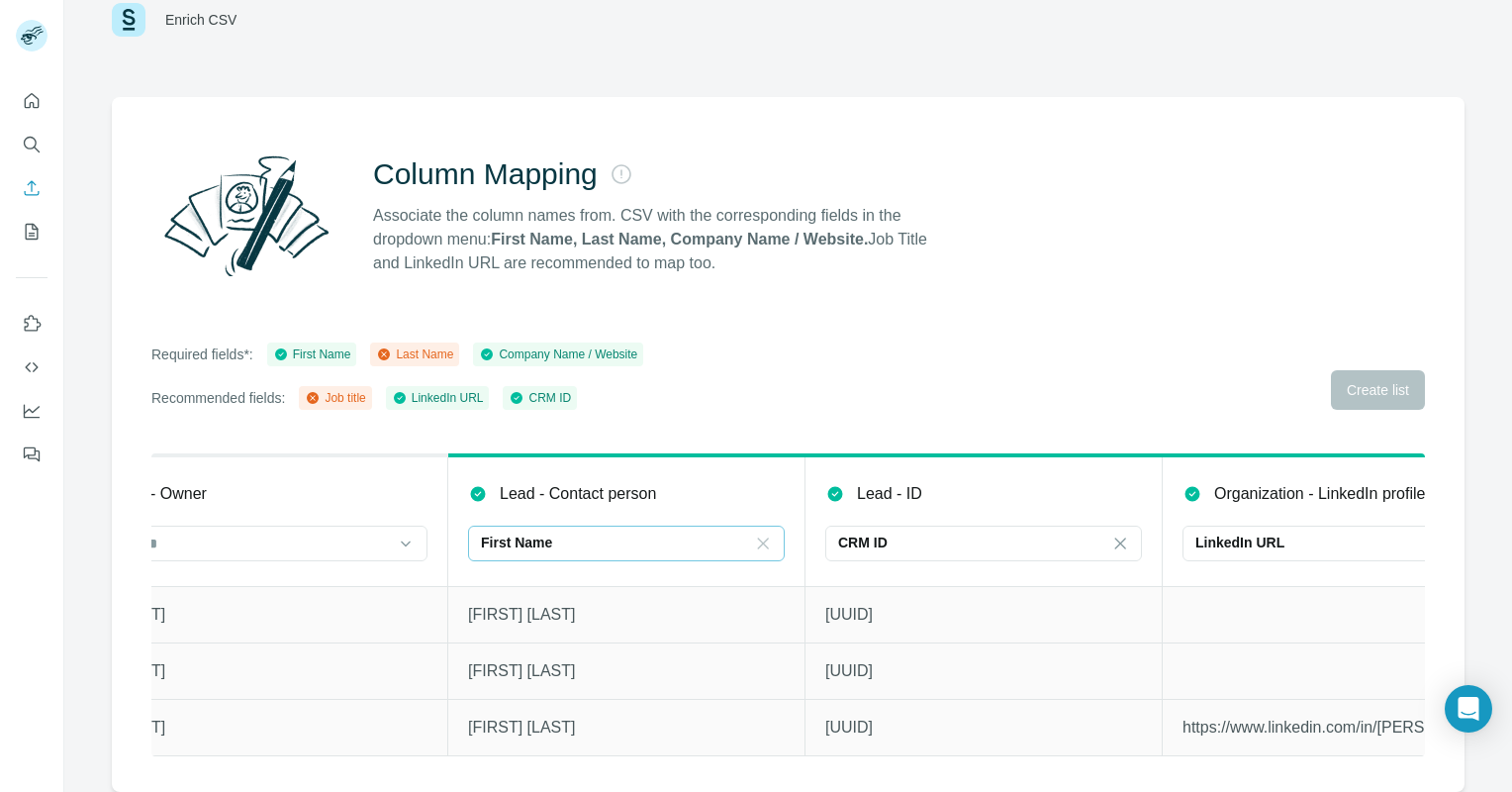 scroll, scrollTop: 0, scrollLeft: 2312, axis: horizontal 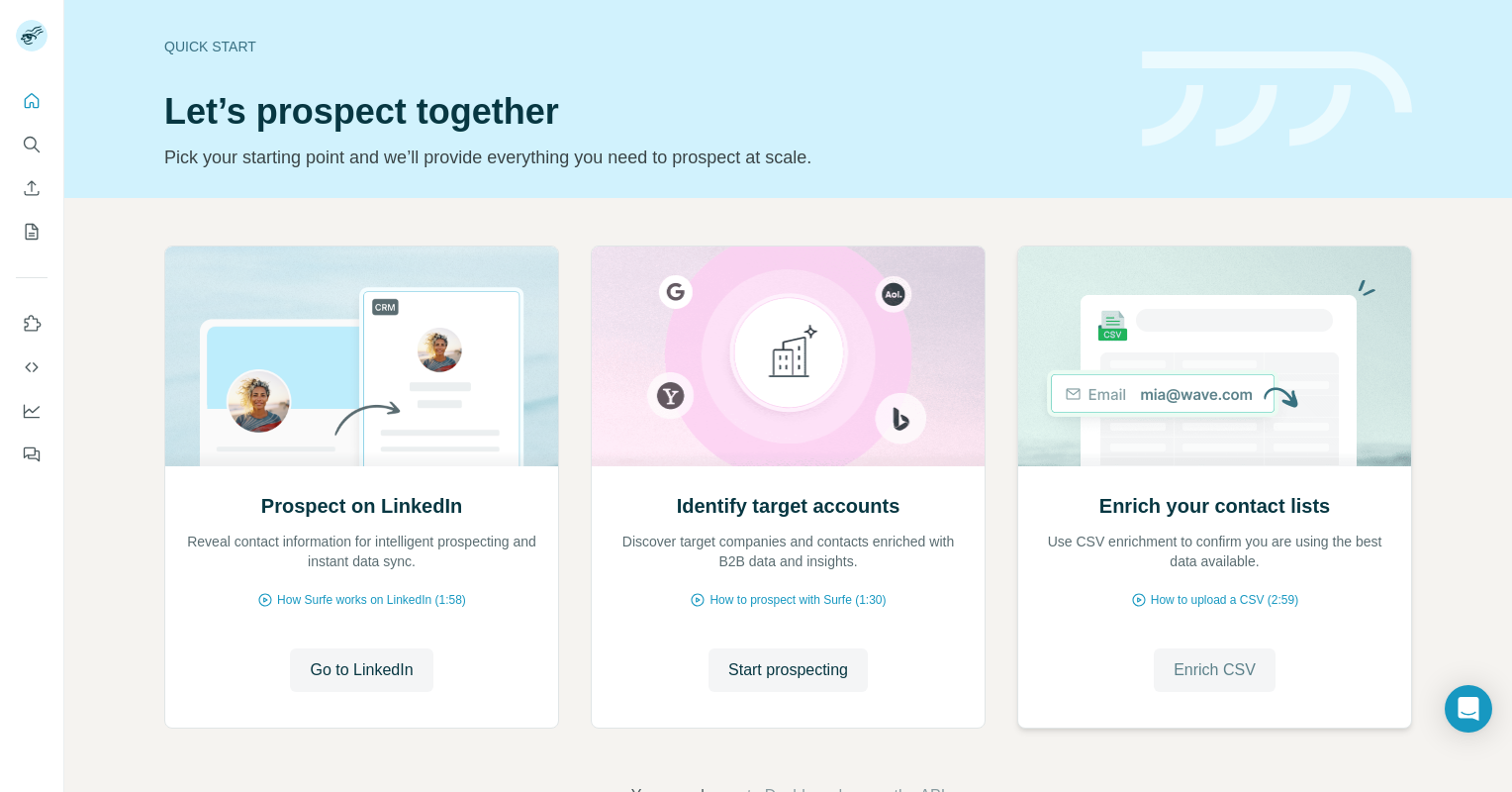 click on "Enrich CSV" at bounding box center [1214, 670] 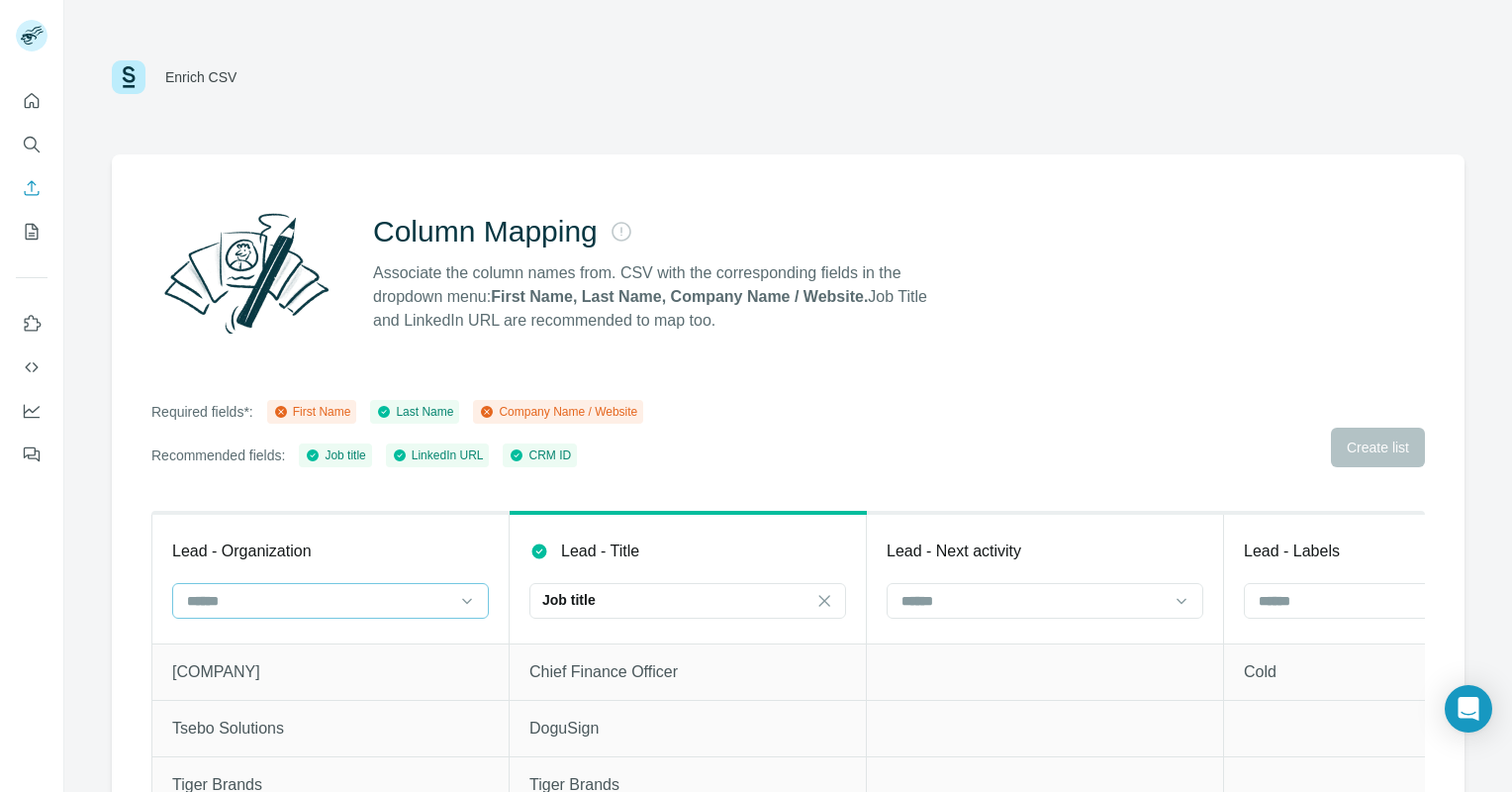 click at bounding box center [331, 601] 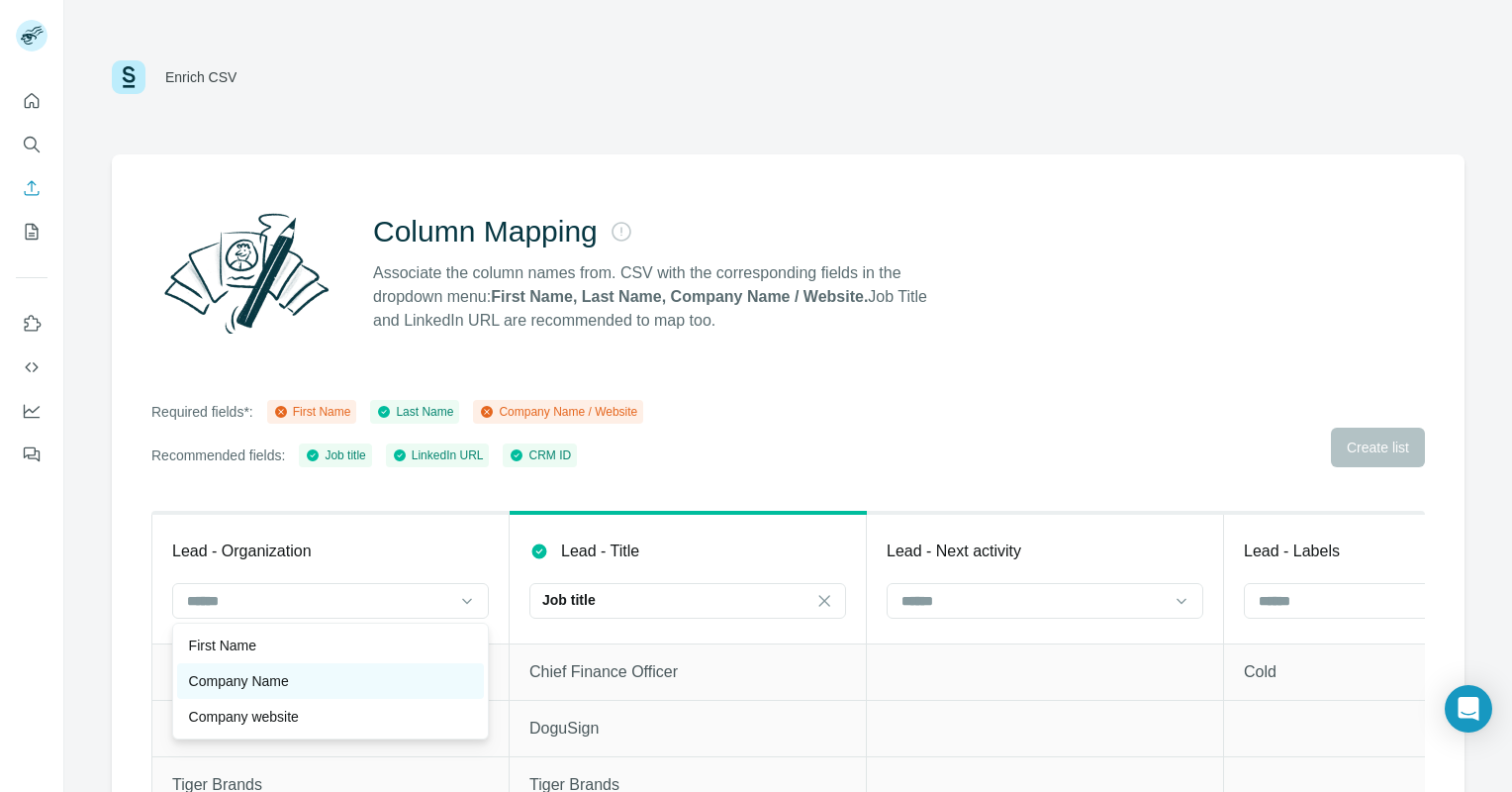click on "Company Name" at bounding box center [238, 681] 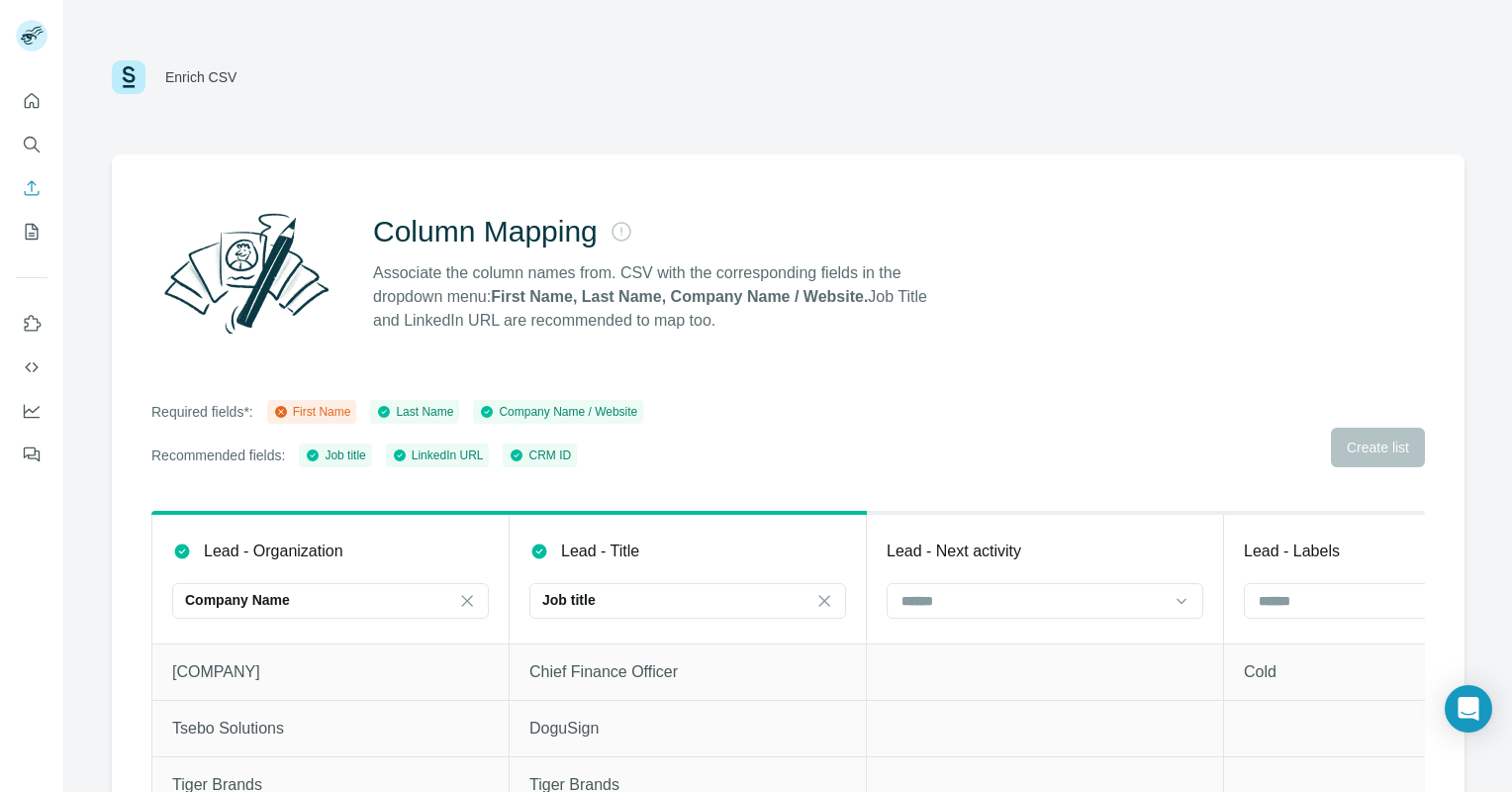 scroll, scrollTop: 71, scrollLeft: 0, axis: vertical 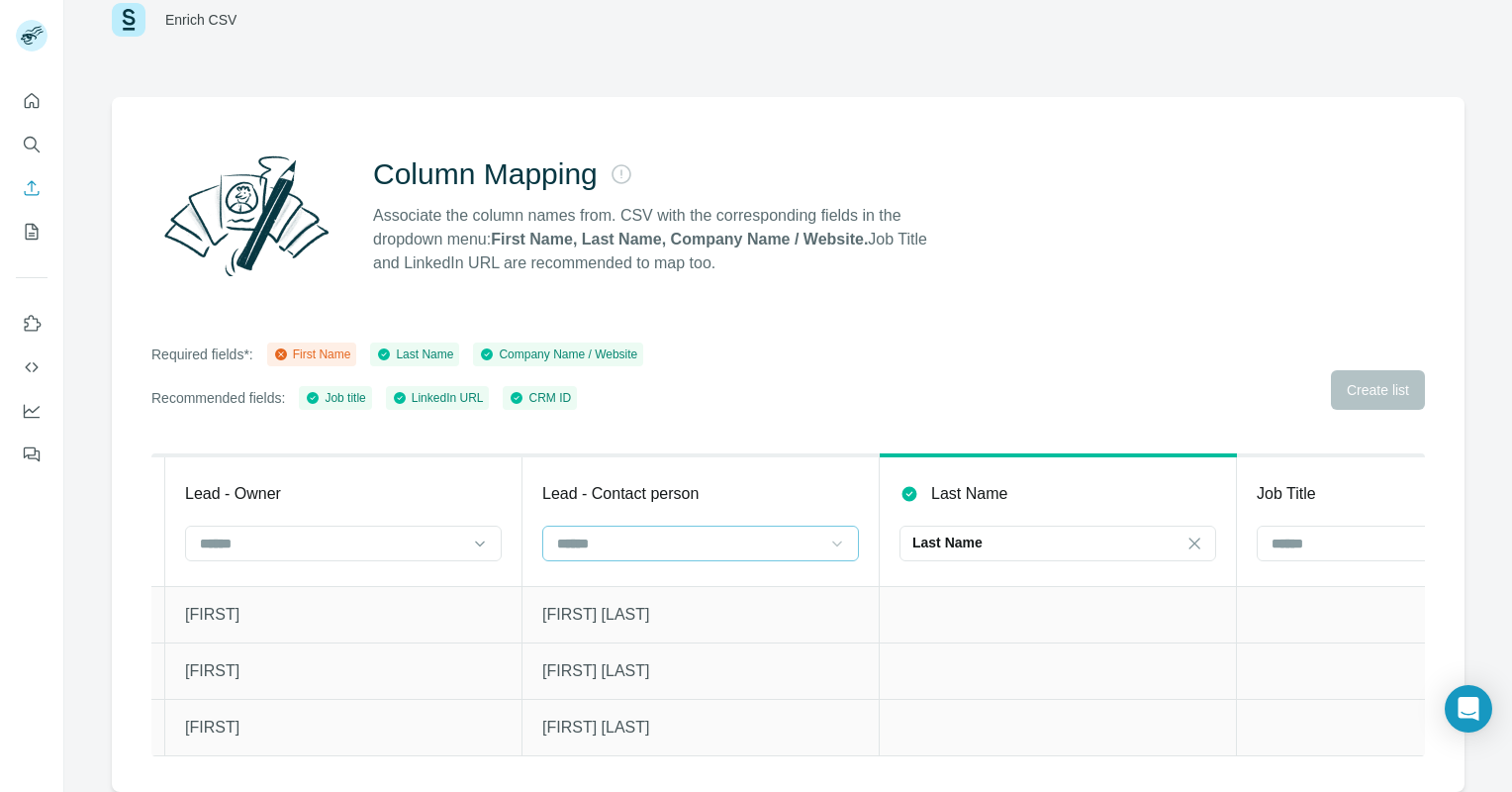 click 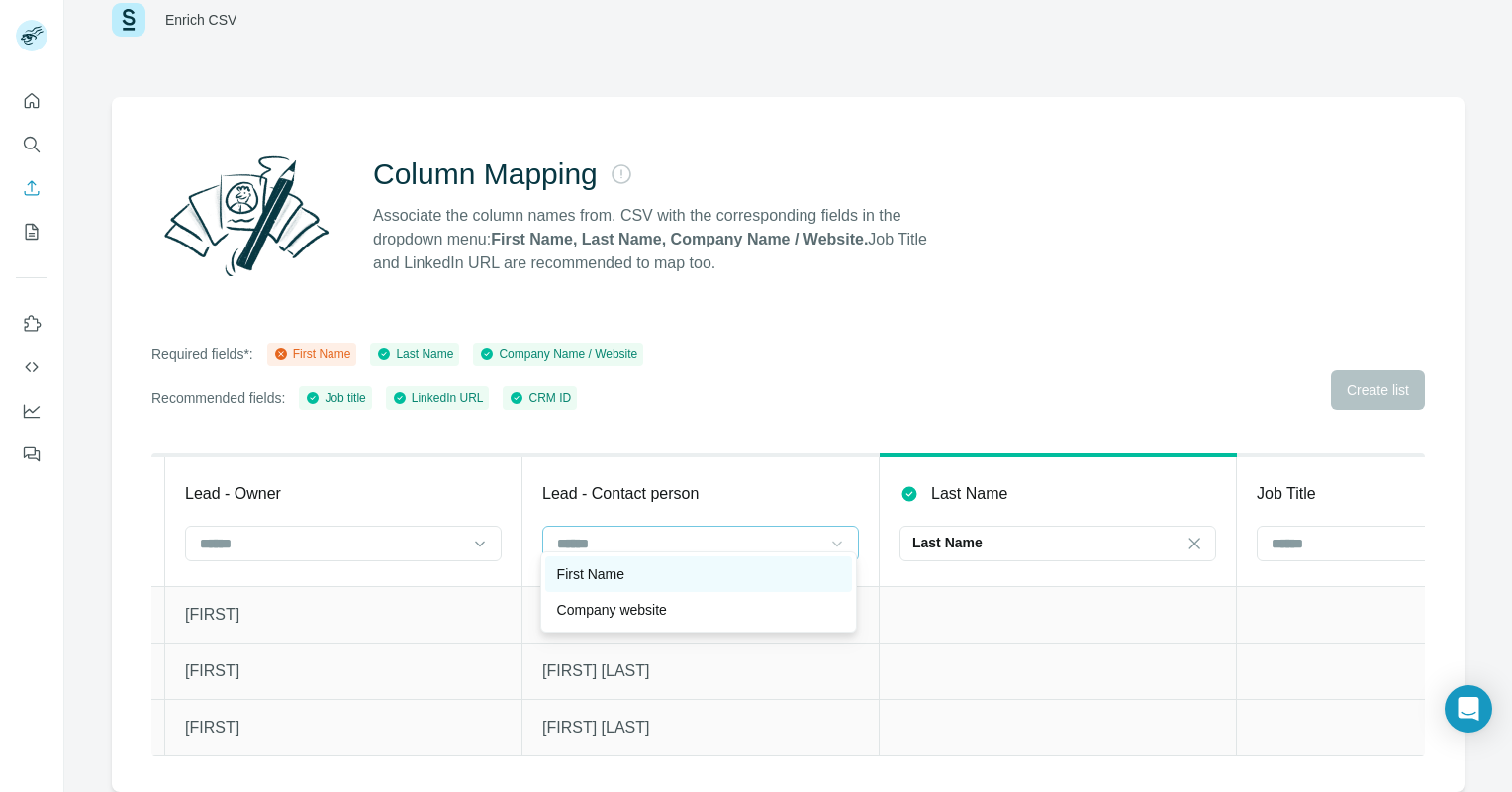 click on "First Name" at bounding box center (699, 574) 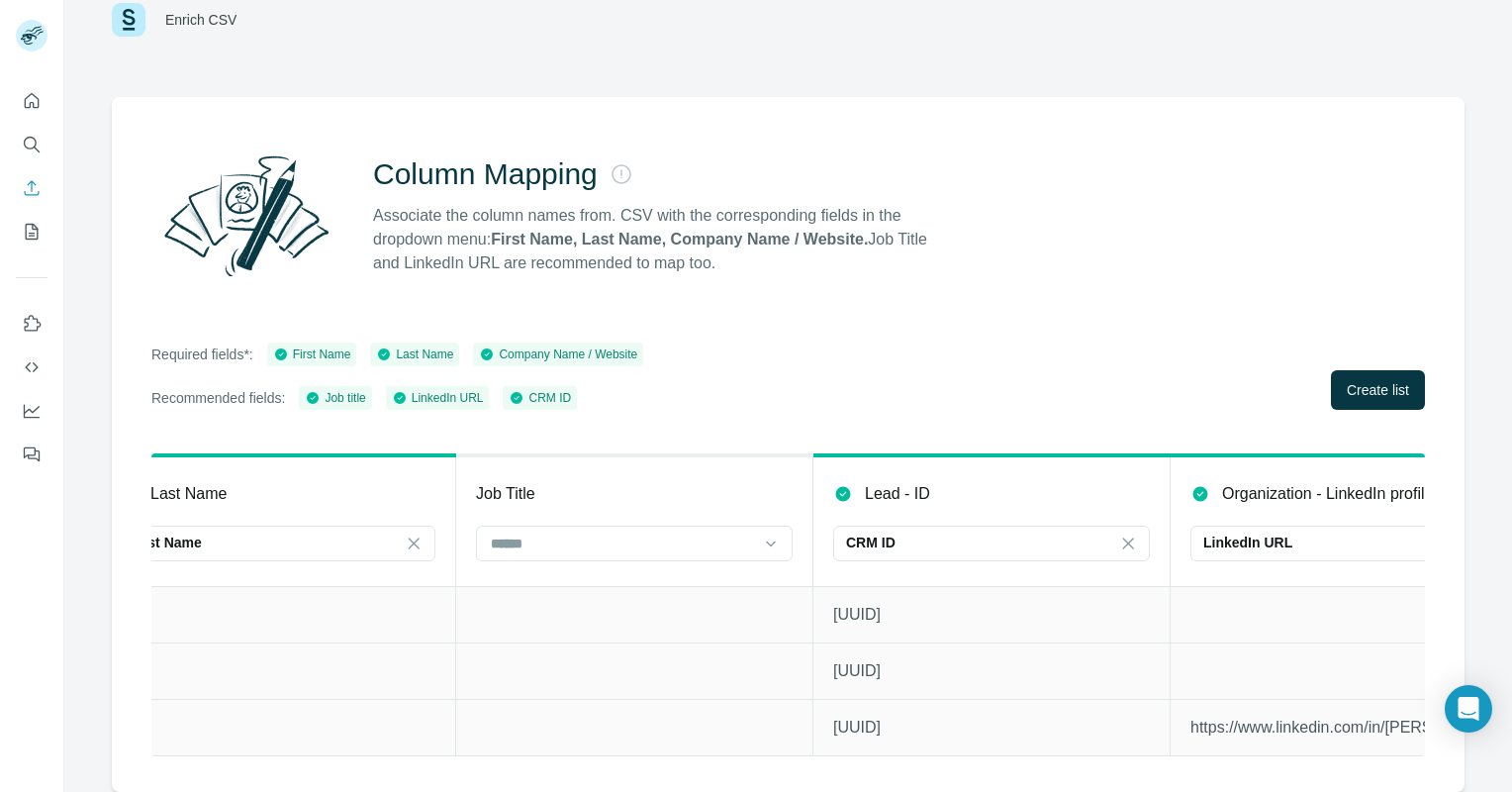 scroll, scrollTop: 0, scrollLeft: 3026, axis: horizontal 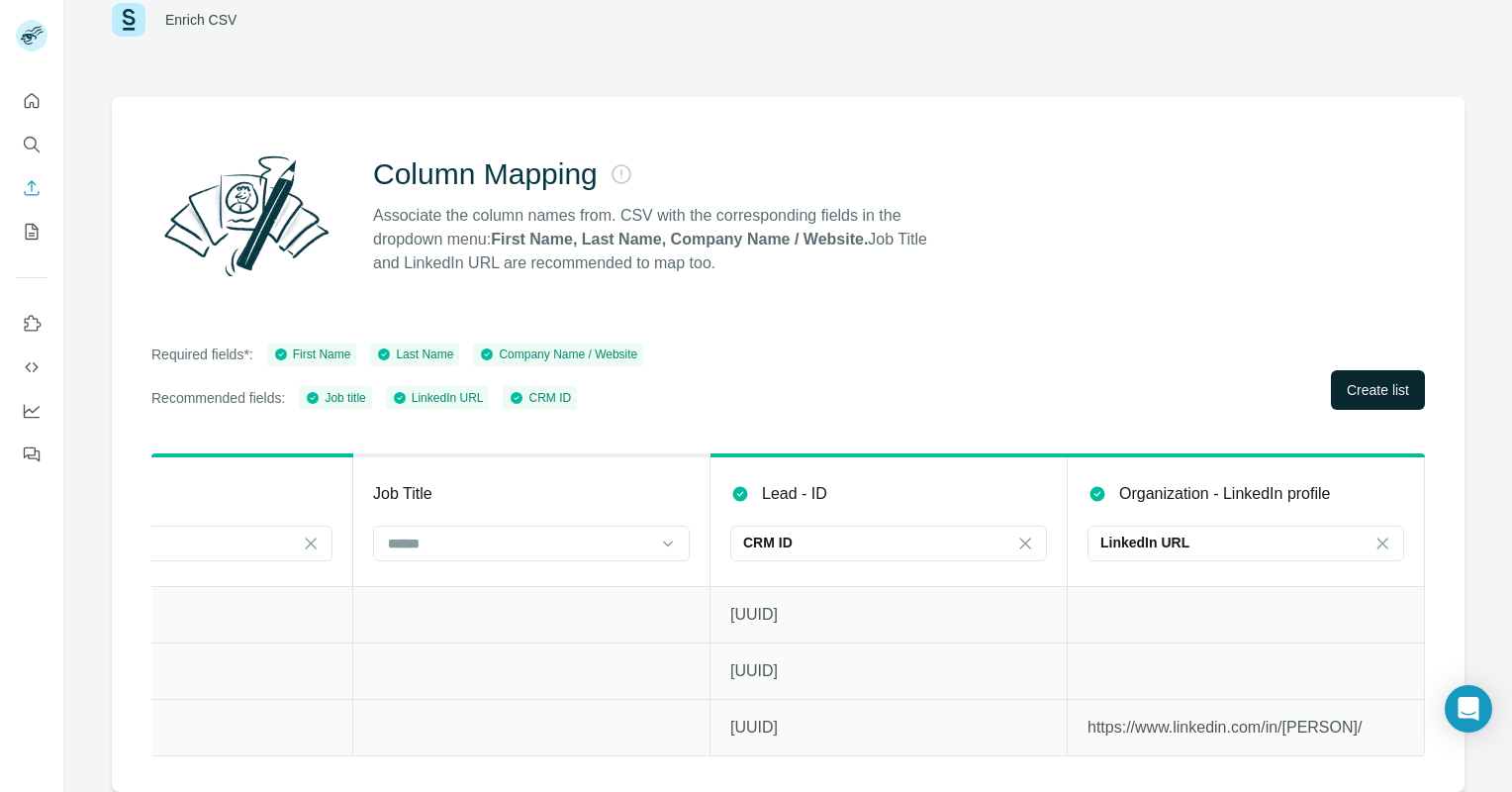 click on "Create list" at bounding box center (1377, 390) 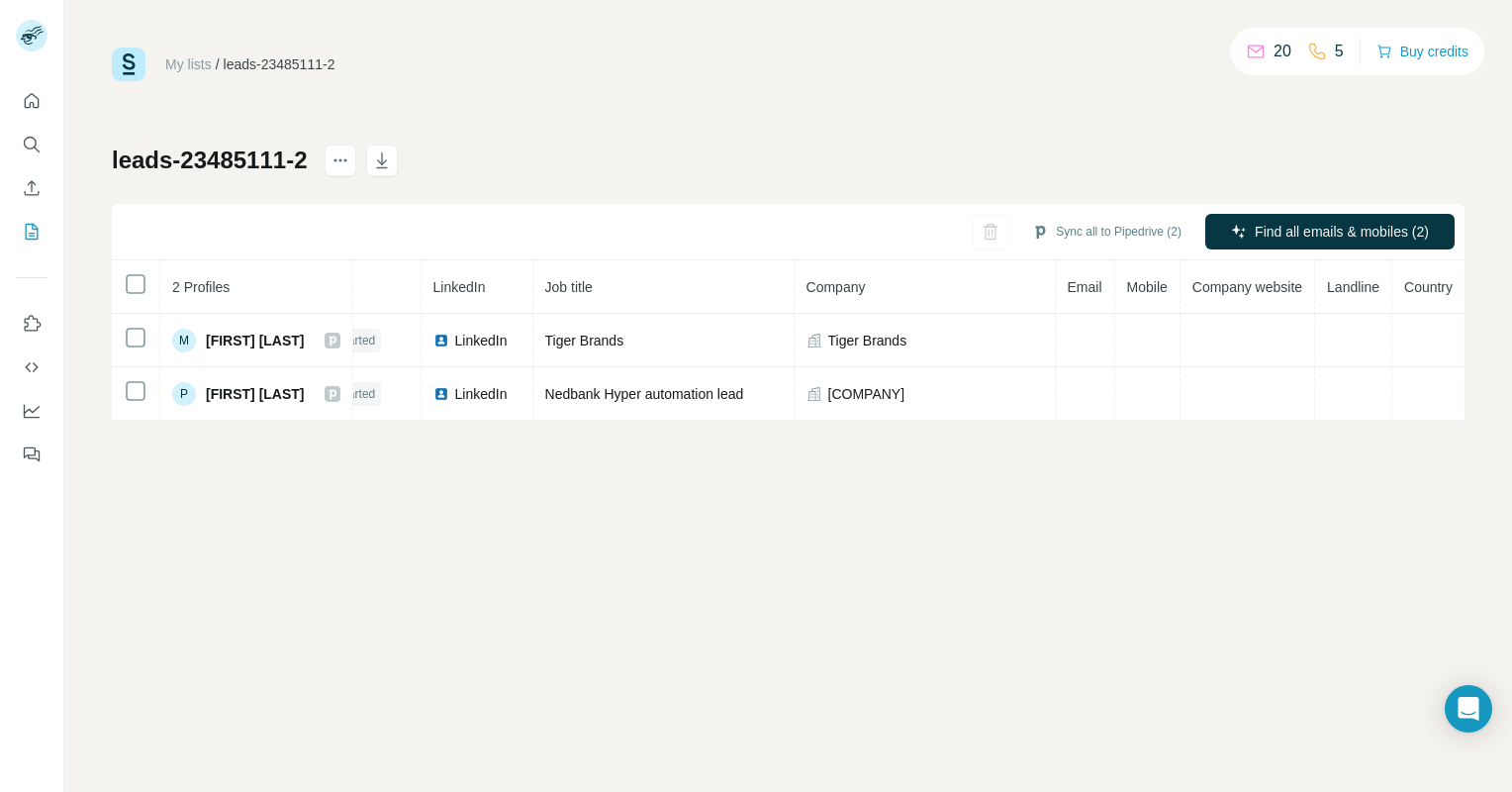 scroll, scrollTop: 0, scrollLeft: 0, axis: both 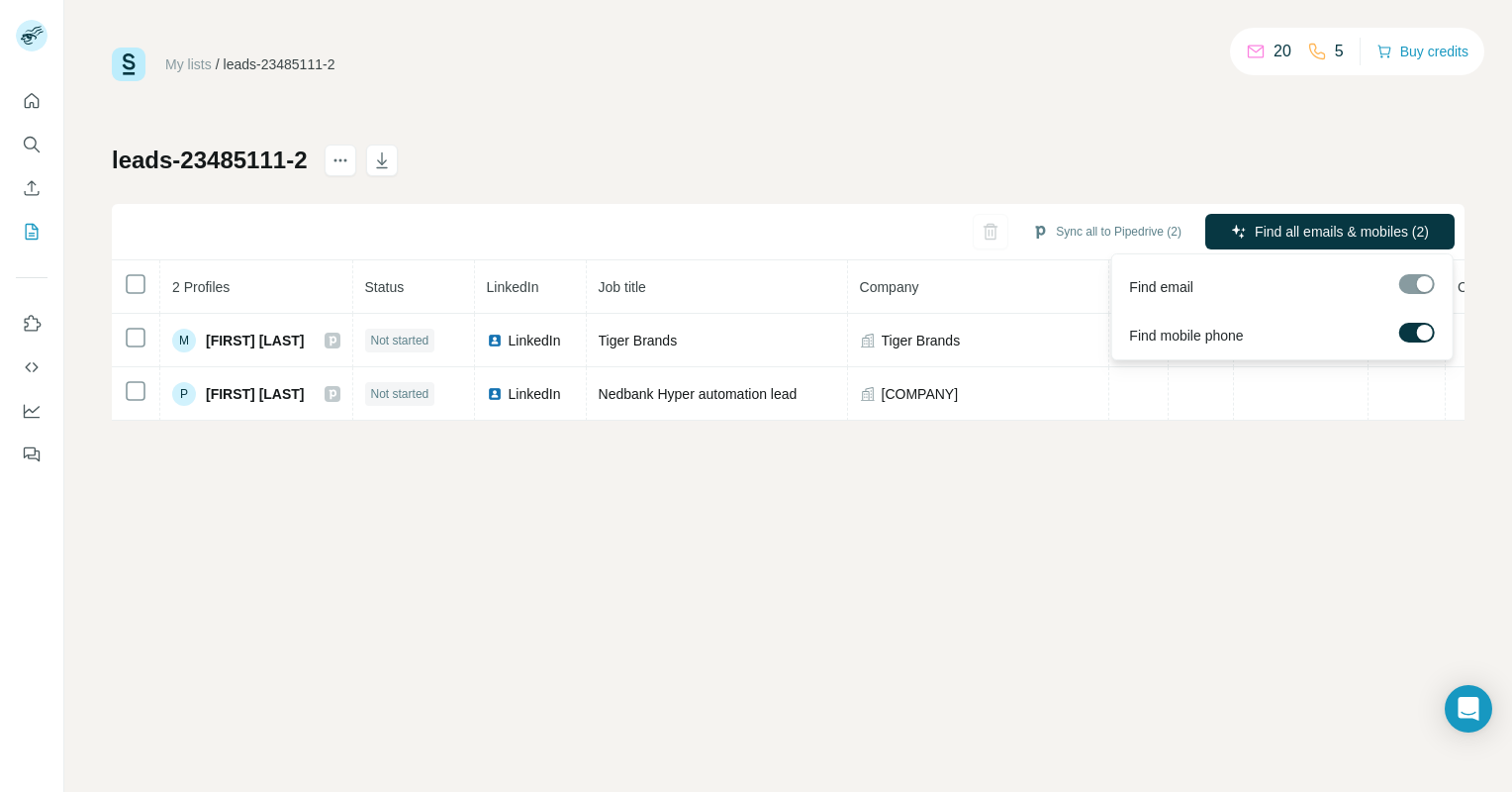 click at bounding box center (1416, 284) 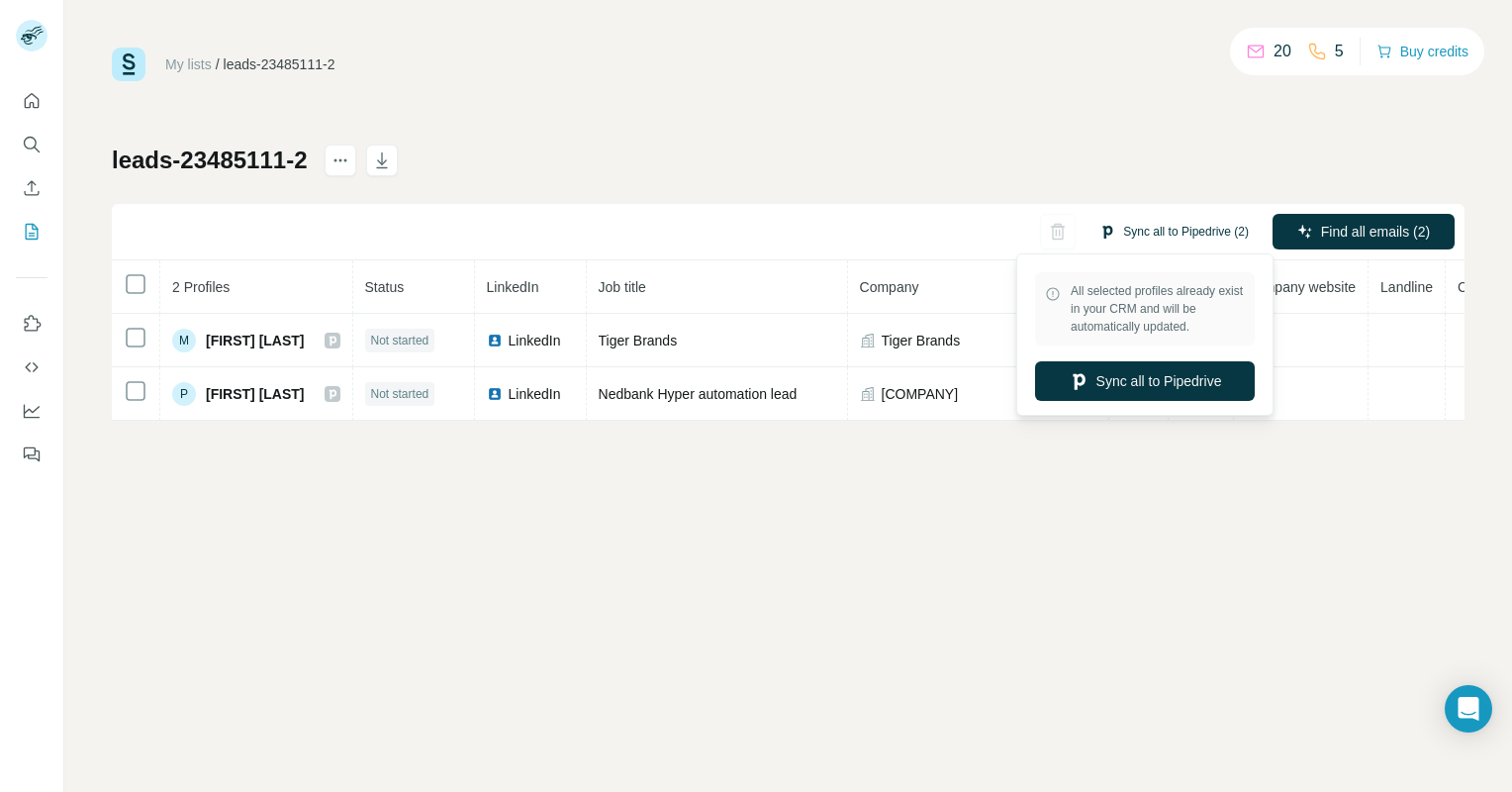 click on "Sync all to Pipedrive (2)" at bounding box center (1174, 232) 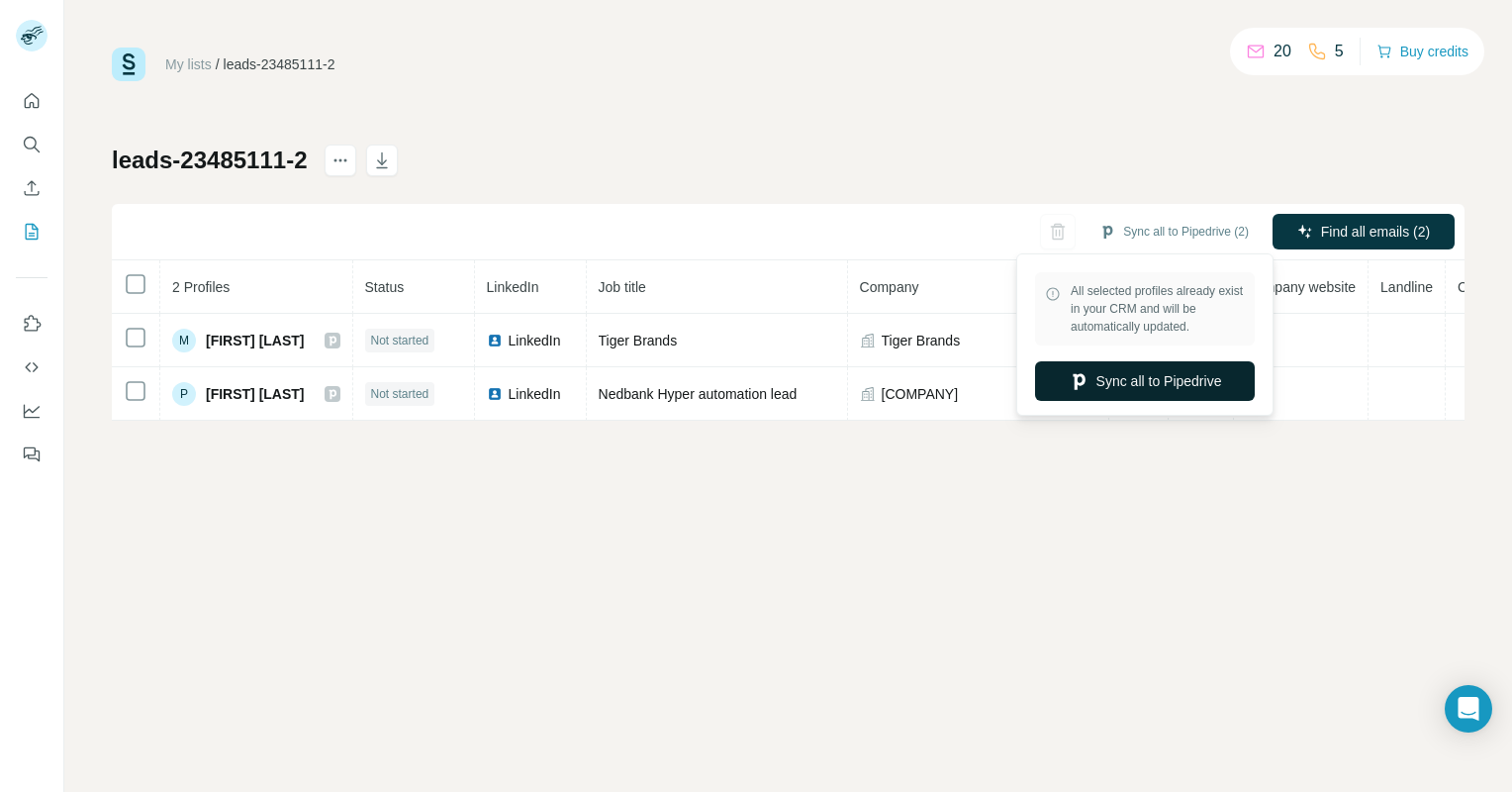click on "Sync all to Pipedrive" at bounding box center (1145, 381) 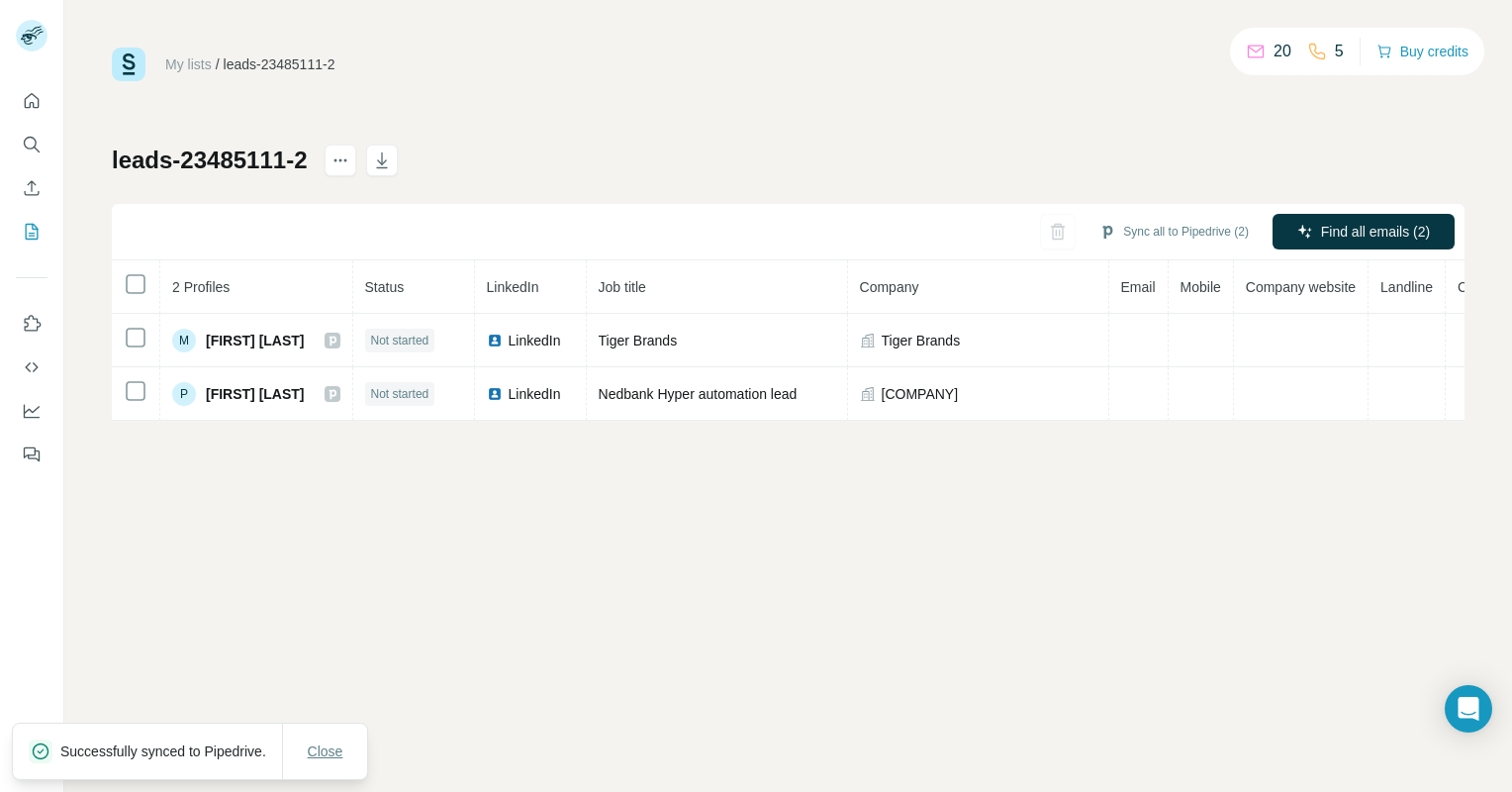 click on "Close" at bounding box center (326, 751) 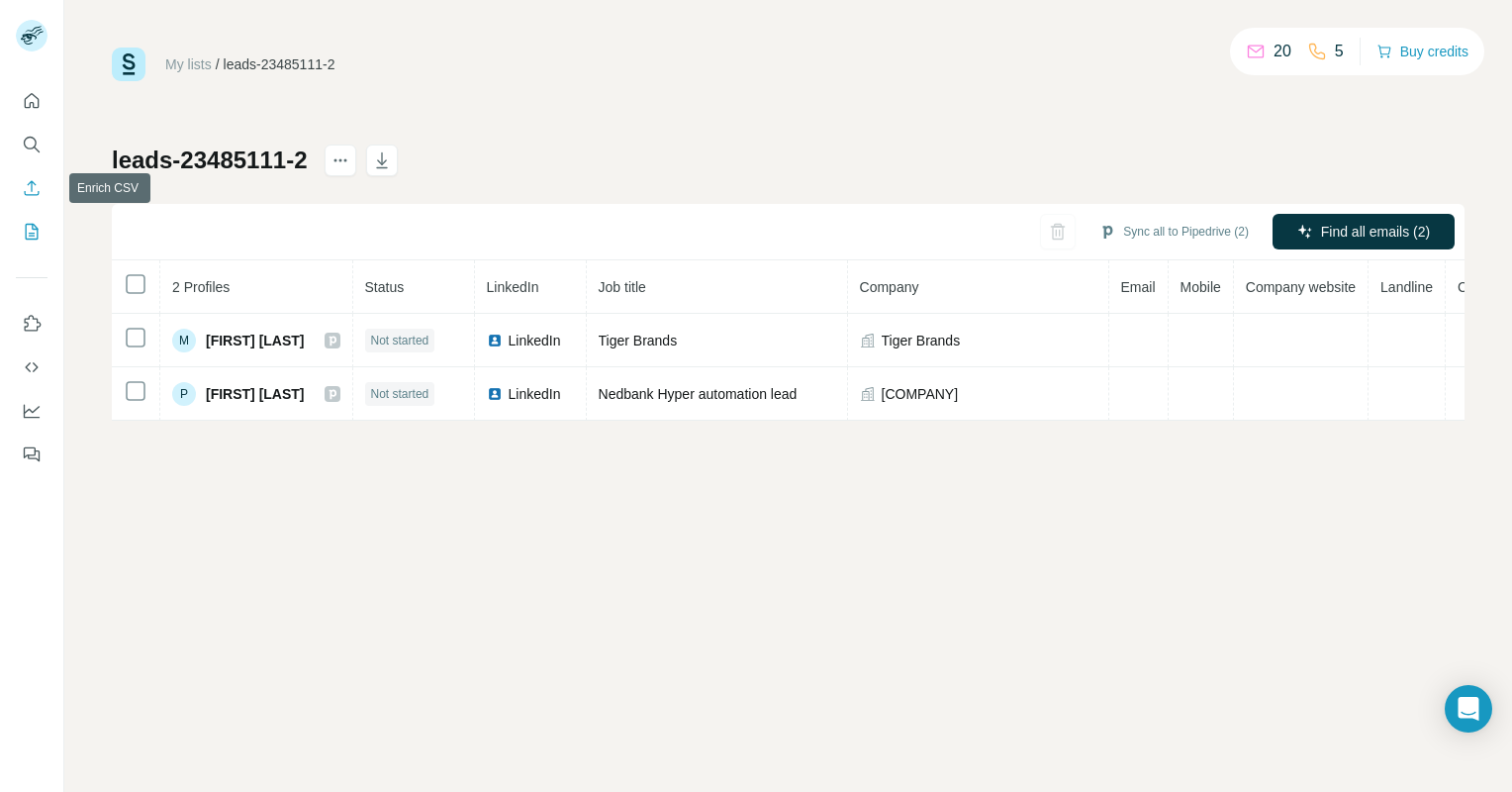 click 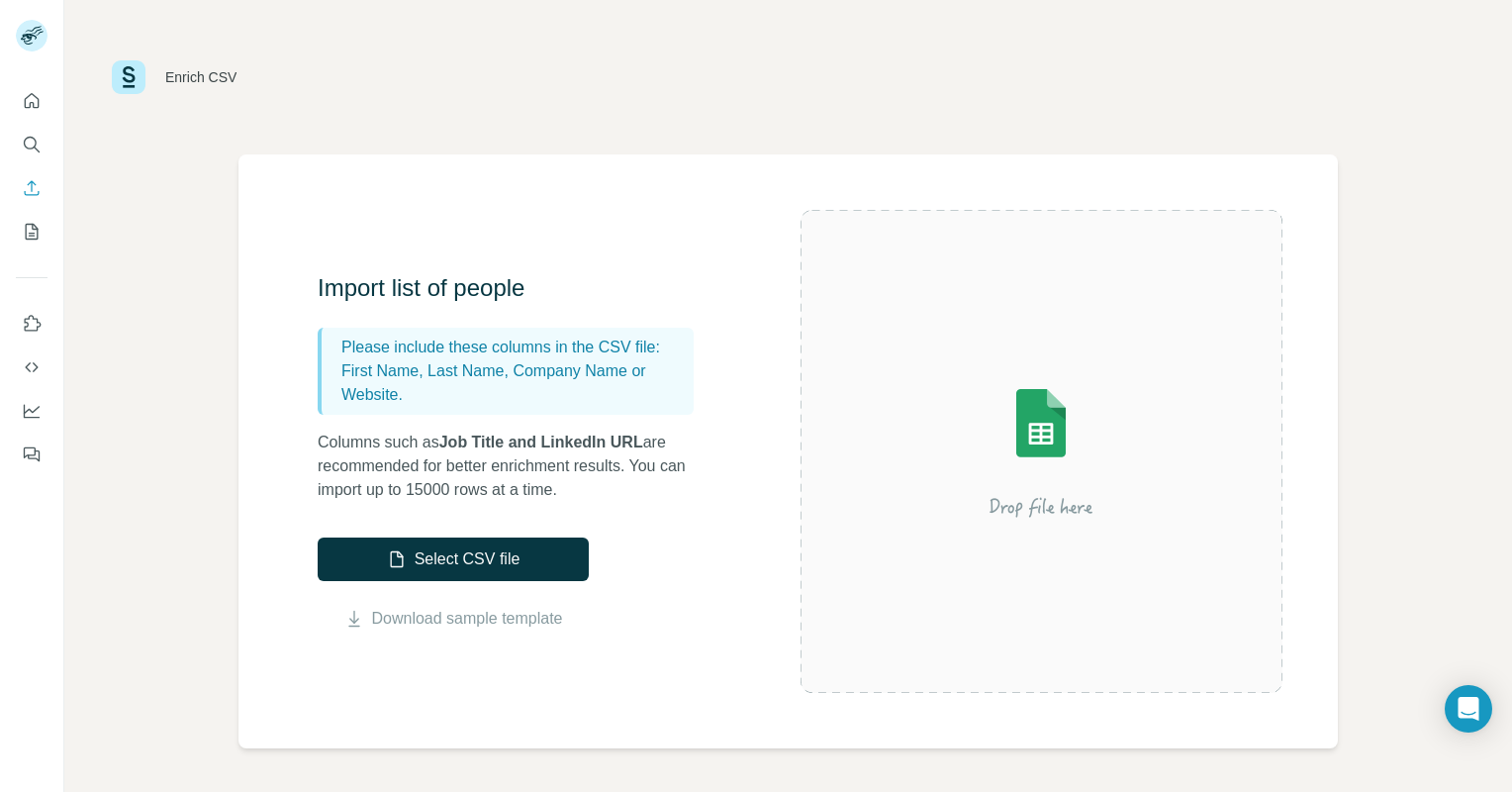 click on "Enrich CSV Import list of people Please include these columns in the CSV file: First Name, Last Name, Company Name or Website. Columns such as  Job Title and LinkedIn URL  are recommended for better enrichment results. You can import up to 15000 rows at a time. Select CSV file Download sample template Frequently asked questions How do I upload my CSV to Surfe to find relevant contacts with minimal manual work?" at bounding box center (788, 396) 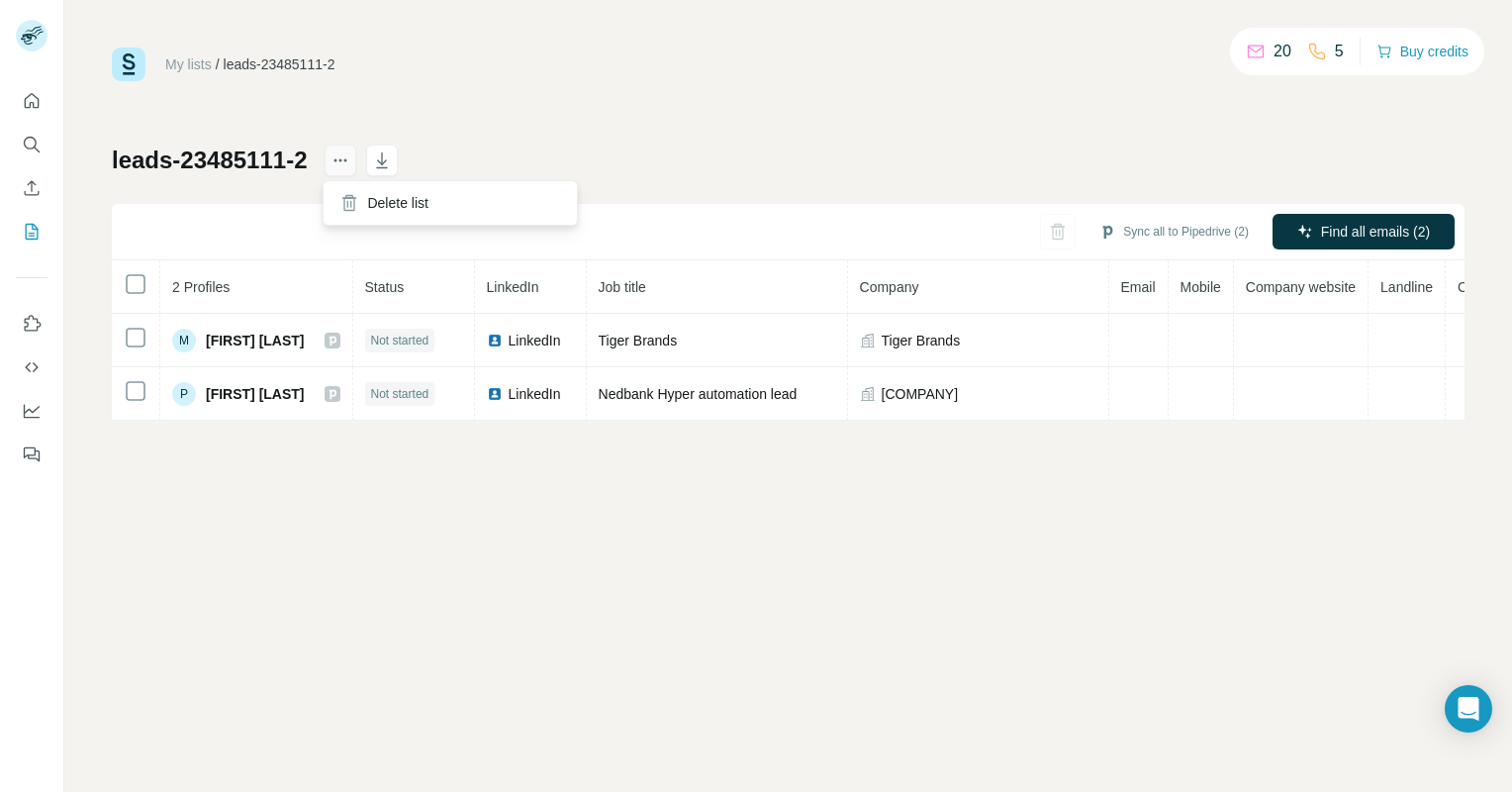 click 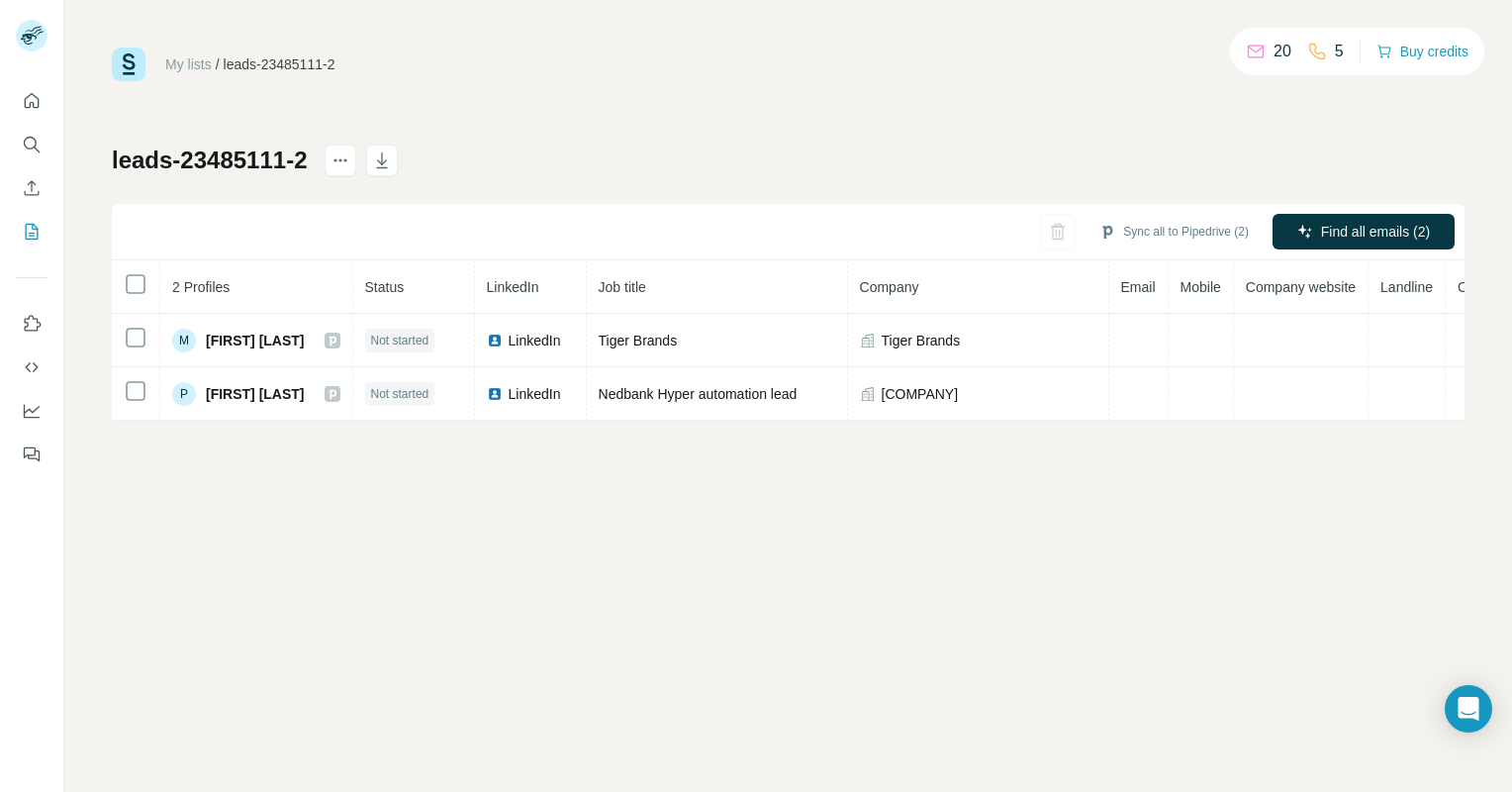 click on "Sync all to Pipedrive (2) Find all emails (2) 2 Profiles Status LinkedIn Job title Company Email Mobile Company website Landline Country M [FIRST] [LAST]  Not started LinkedIn LinkedIn [FIRST] [LAST]  Not started LinkedIn" at bounding box center (788, 282) 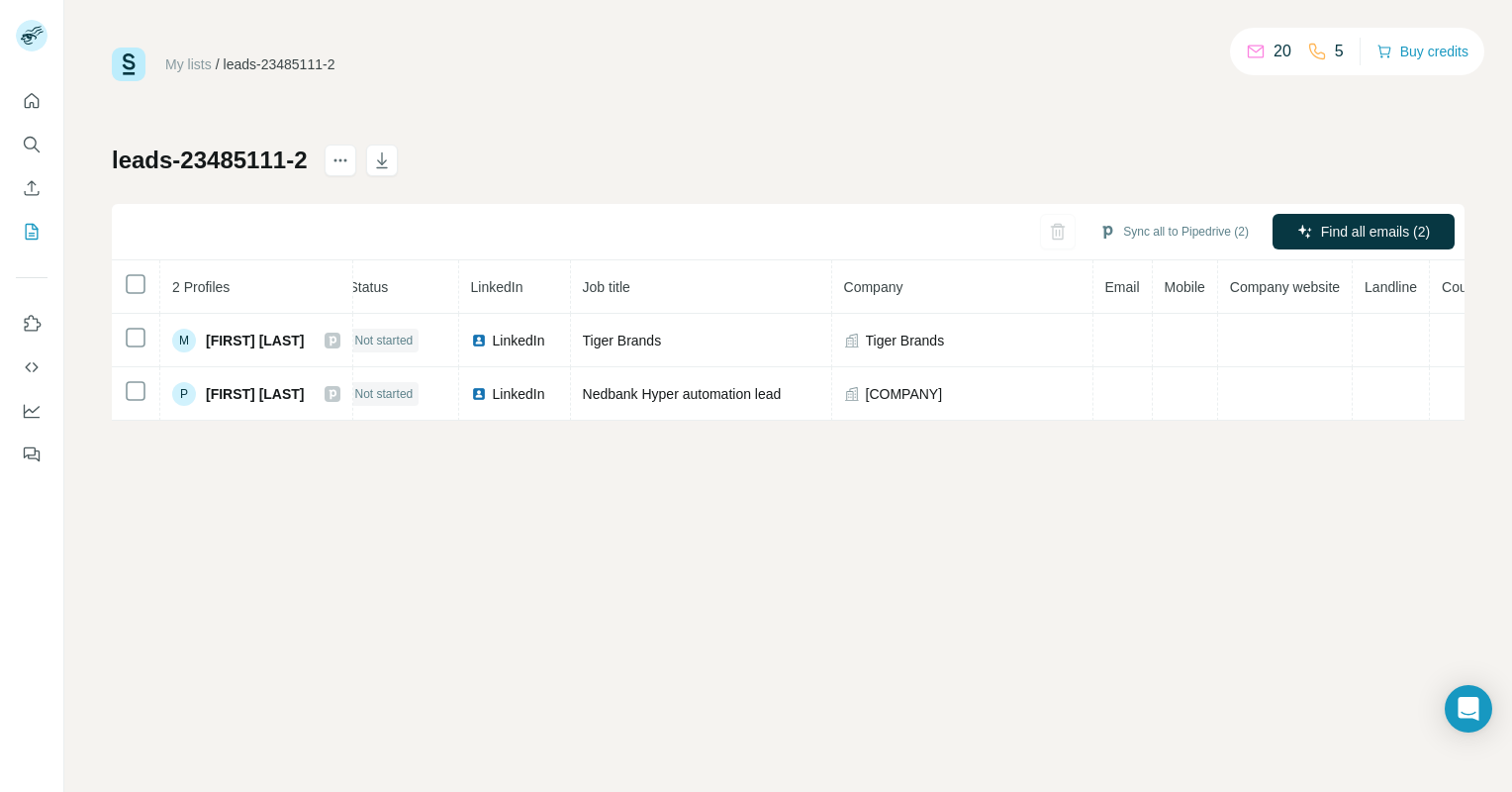 scroll, scrollTop: 0, scrollLeft: 0, axis: both 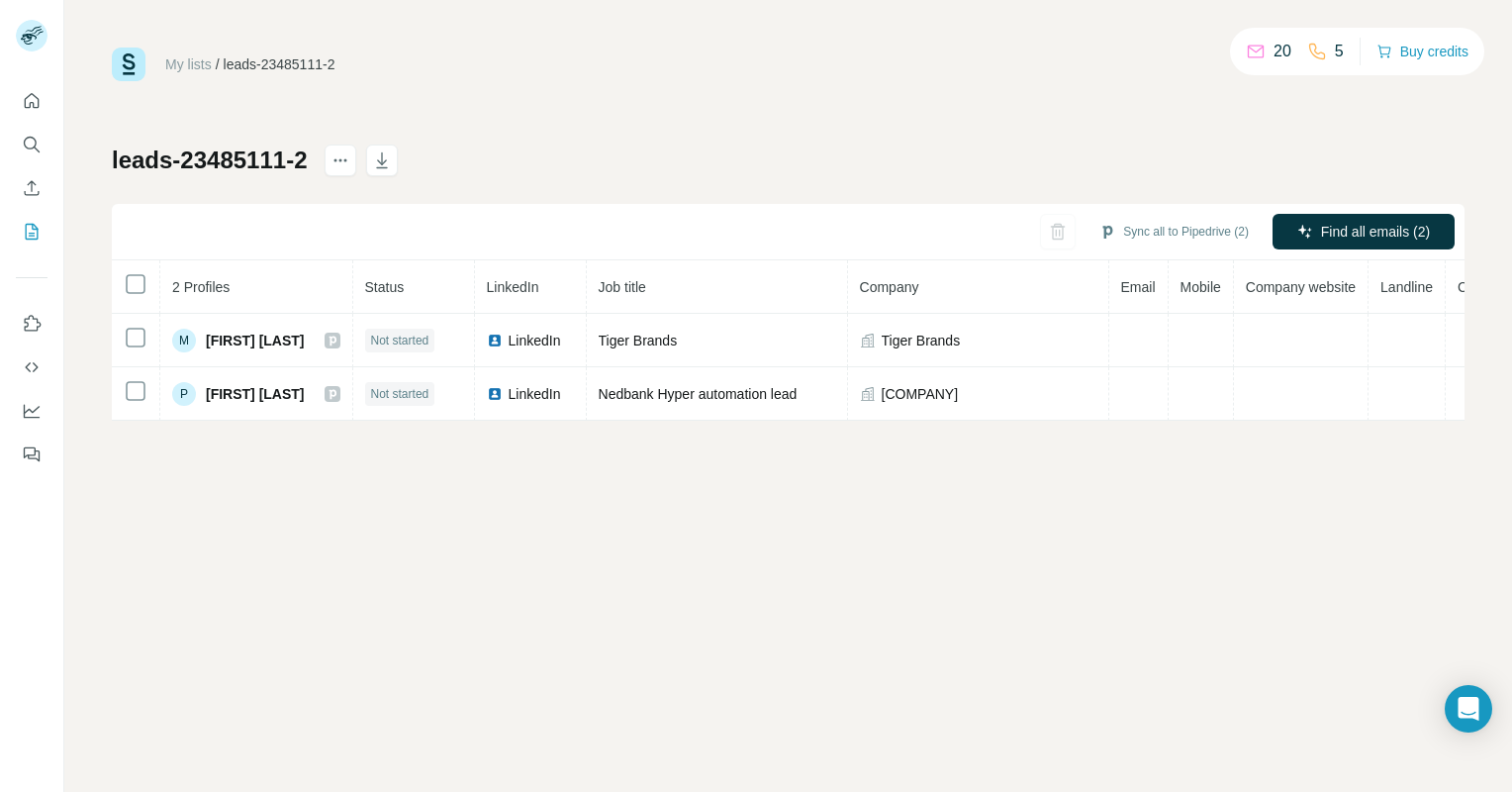 click 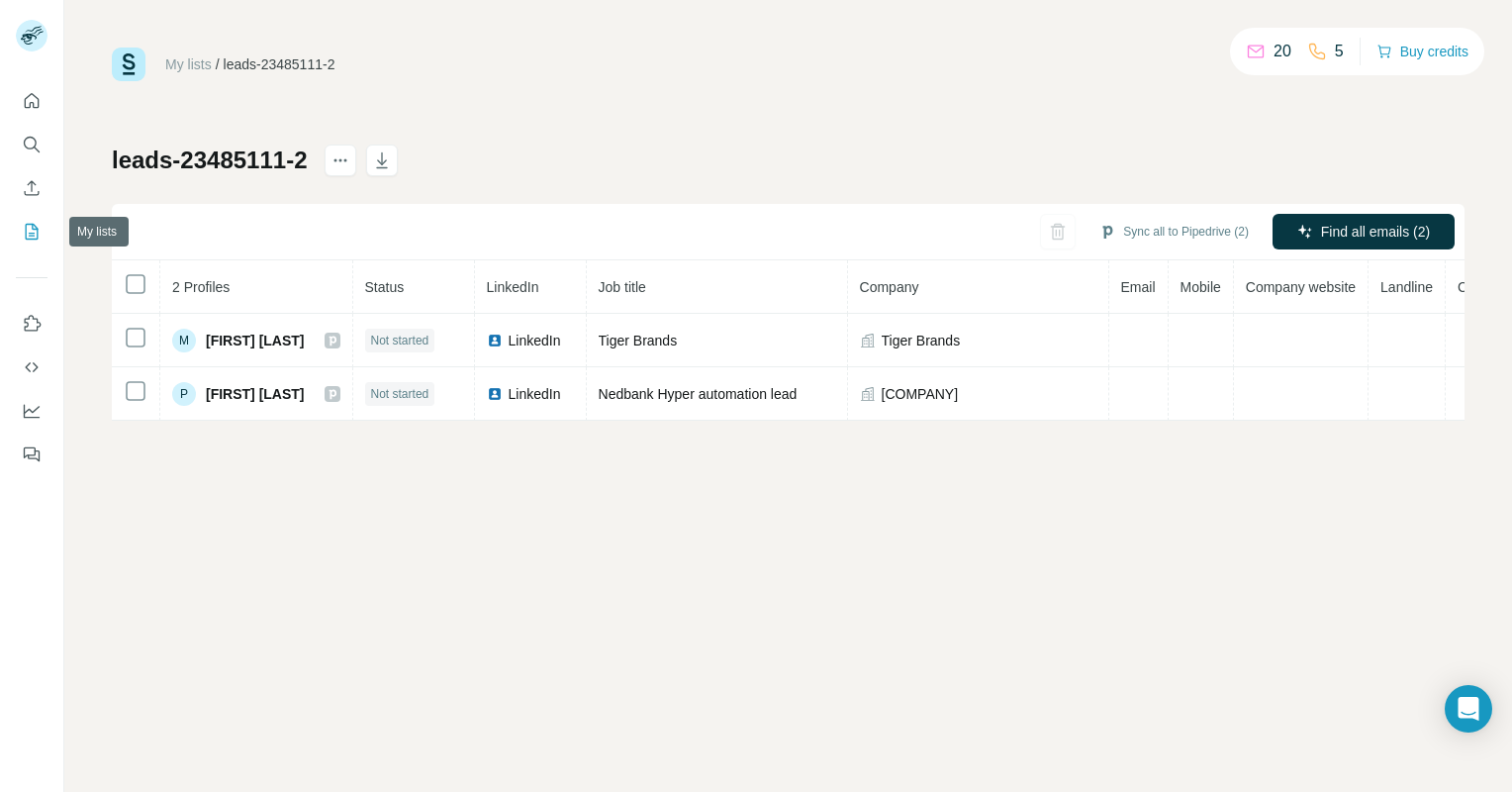 click 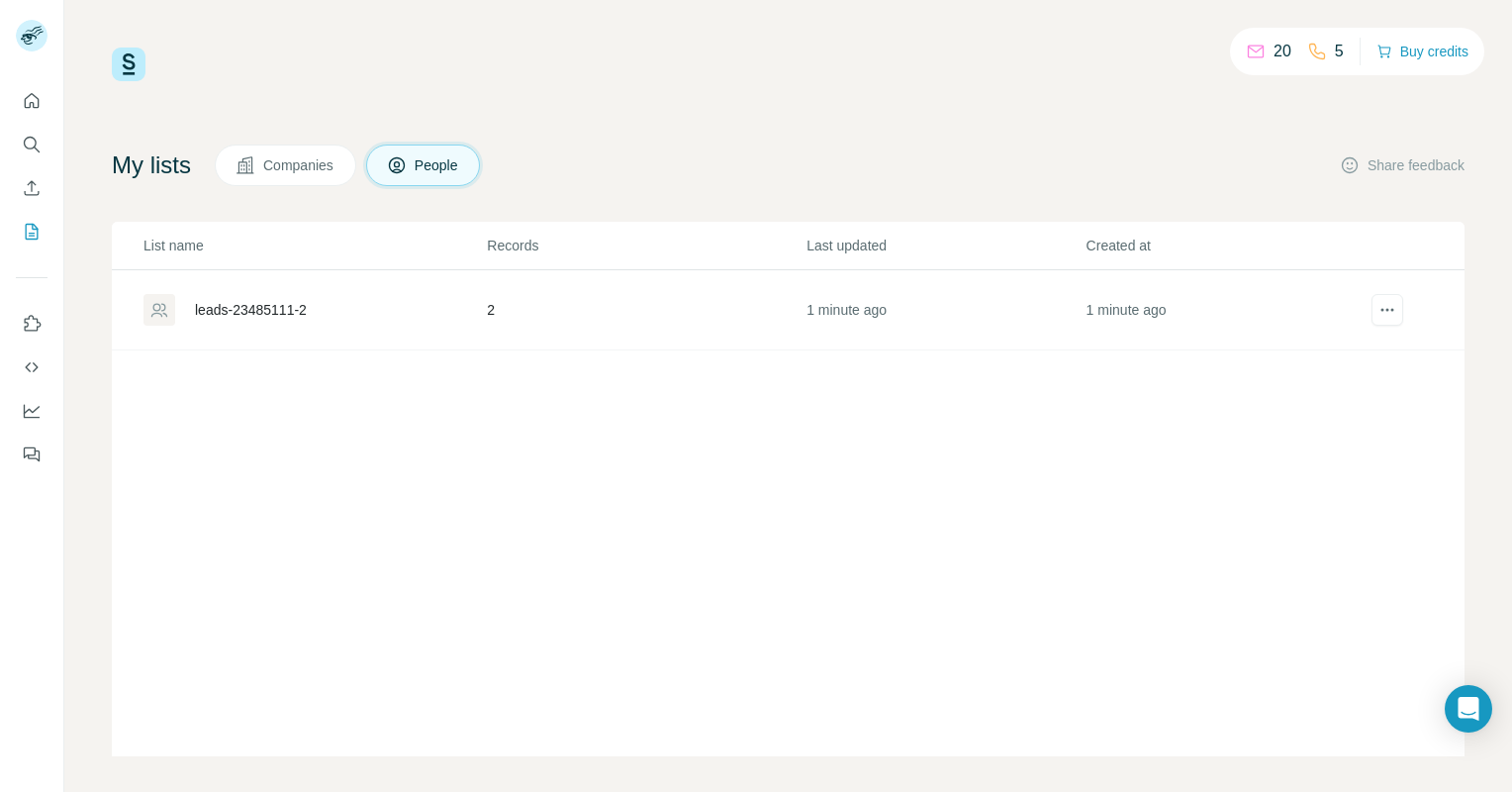 click 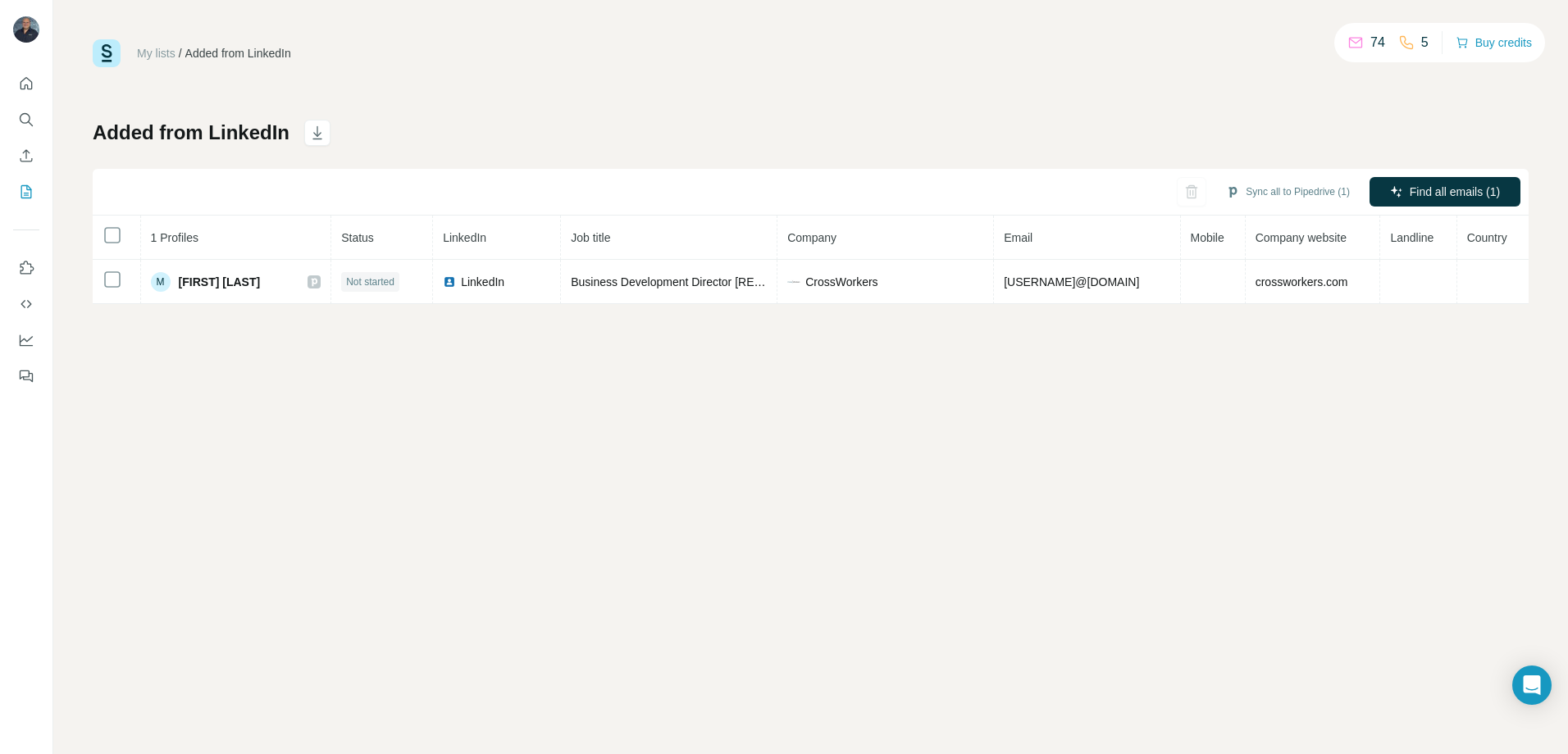 scroll, scrollTop: 0, scrollLeft: 0, axis: both 